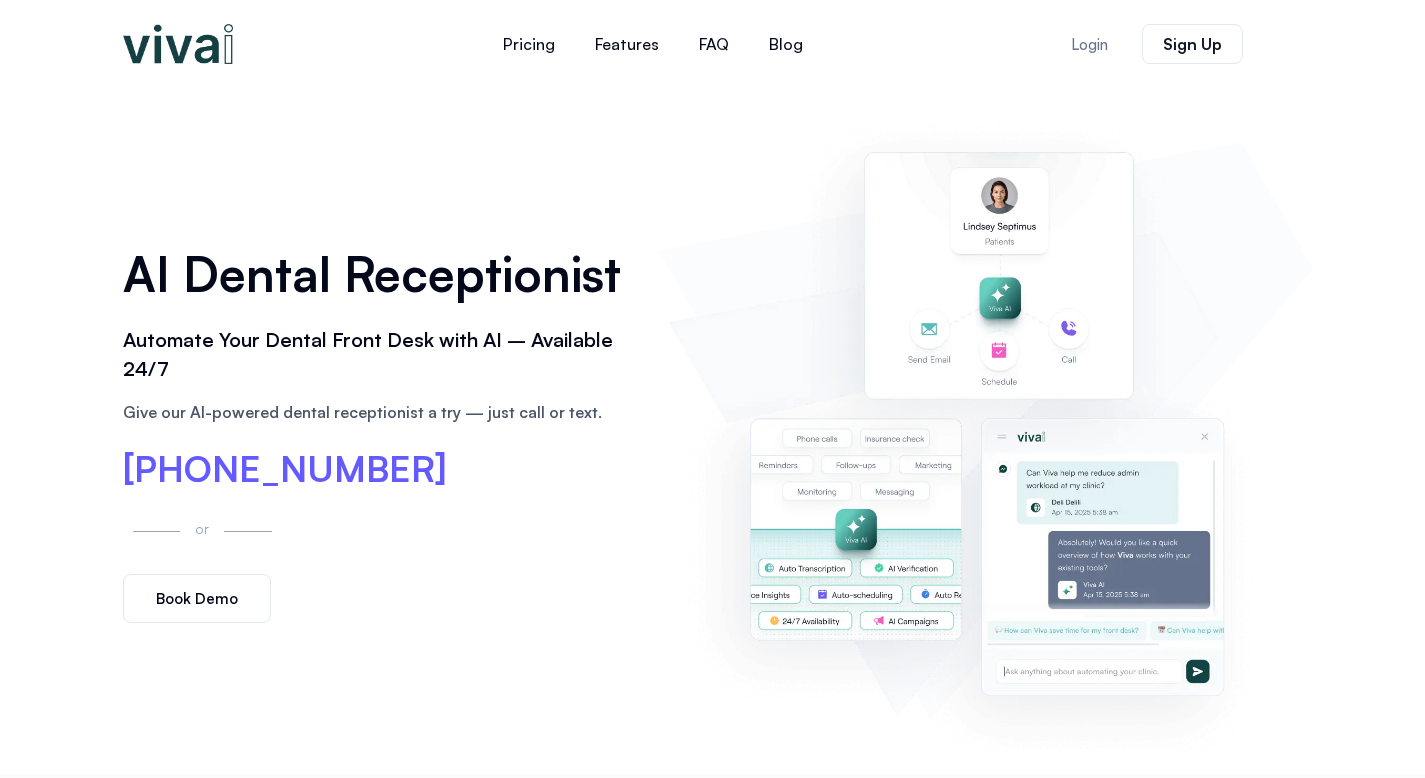 scroll, scrollTop: 0, scrollLeft: 0, axis: both 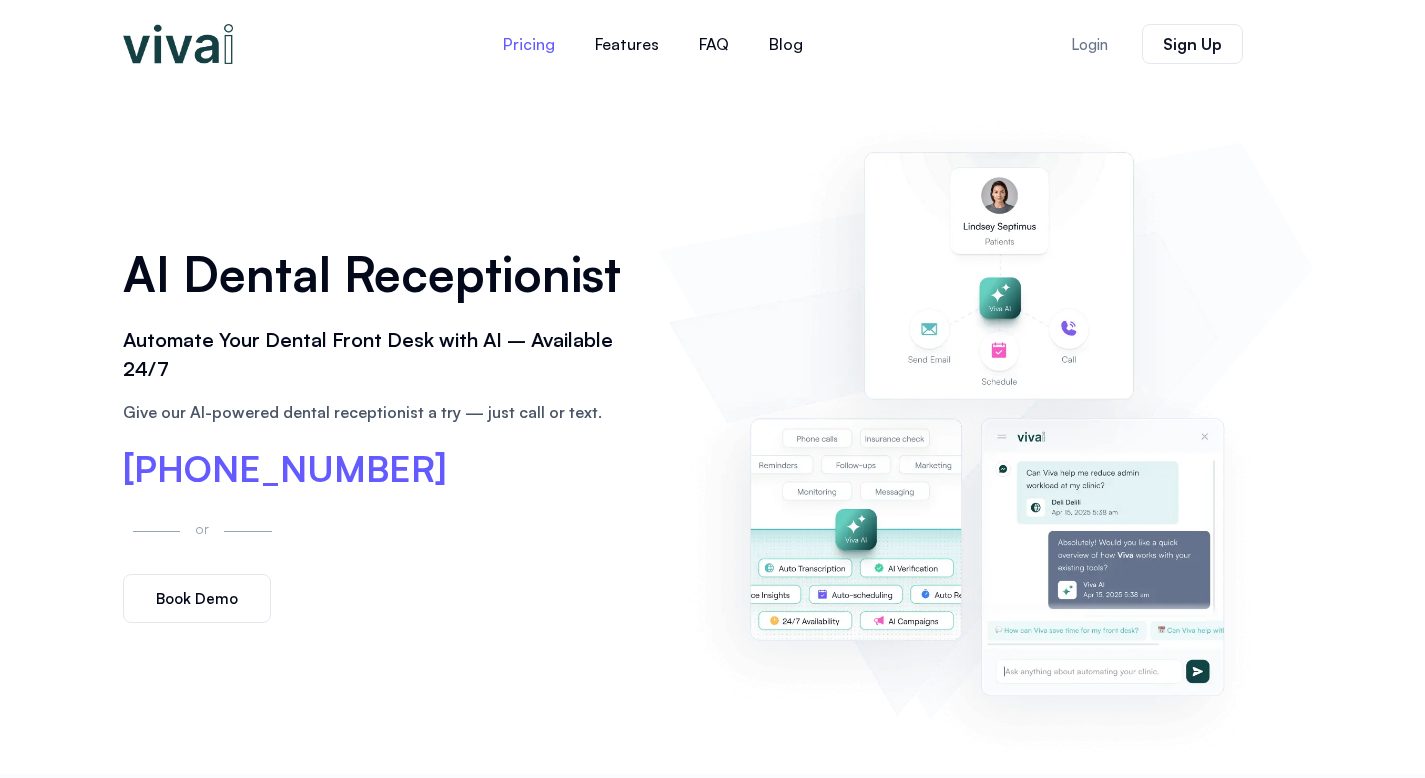 click on "Pricing" 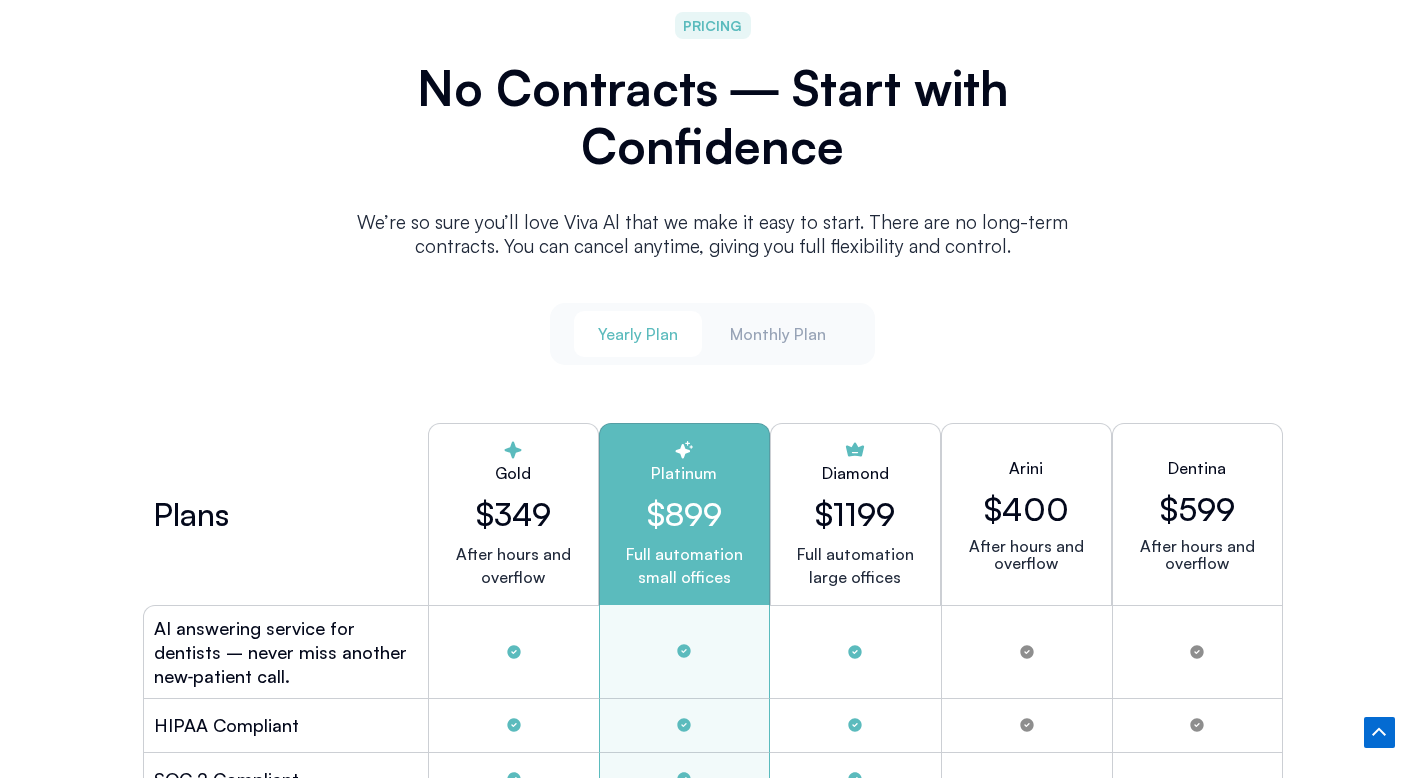scroll, scrollTop: 5144, scrollLeft: 0, axis: vertical 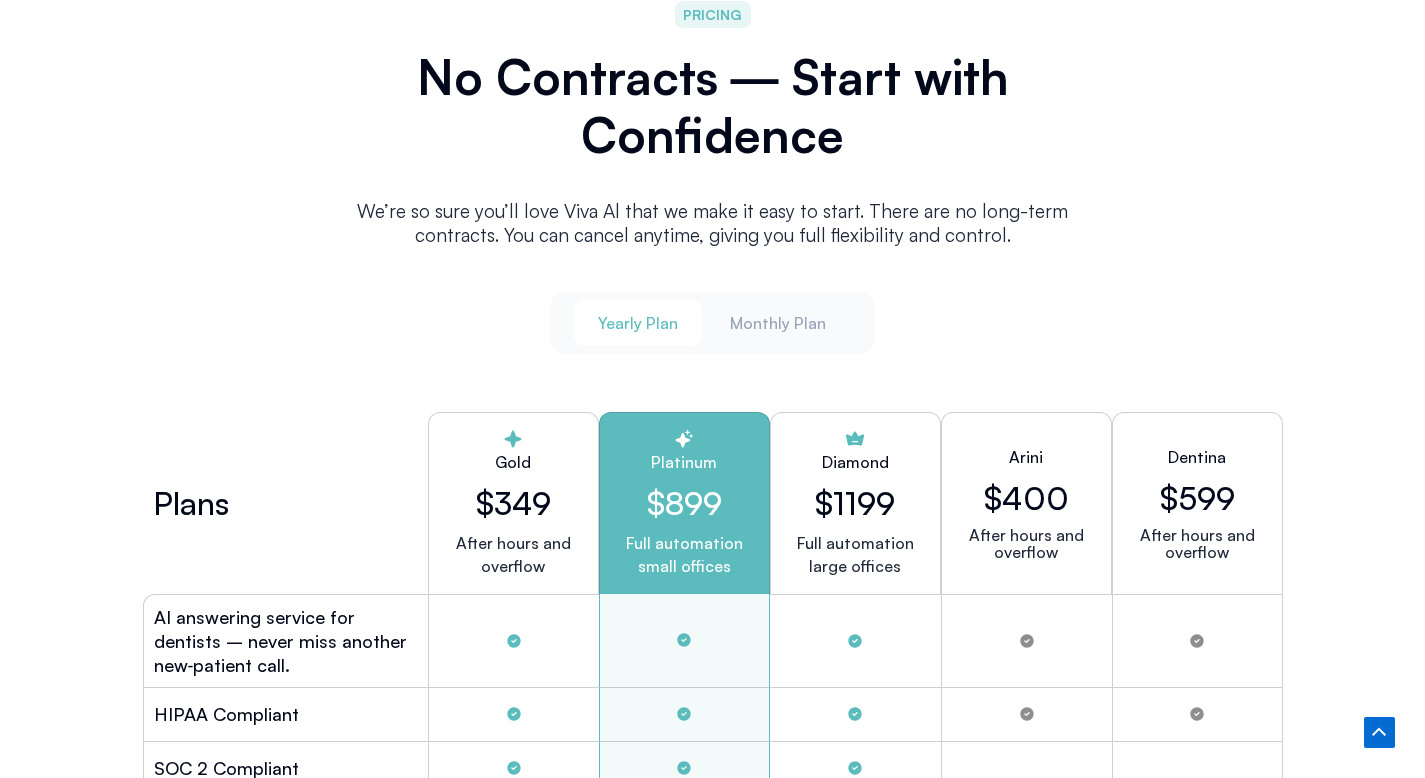 click on "Diamond
$1199
Full automation large offices" at bounding box center [855, 503] 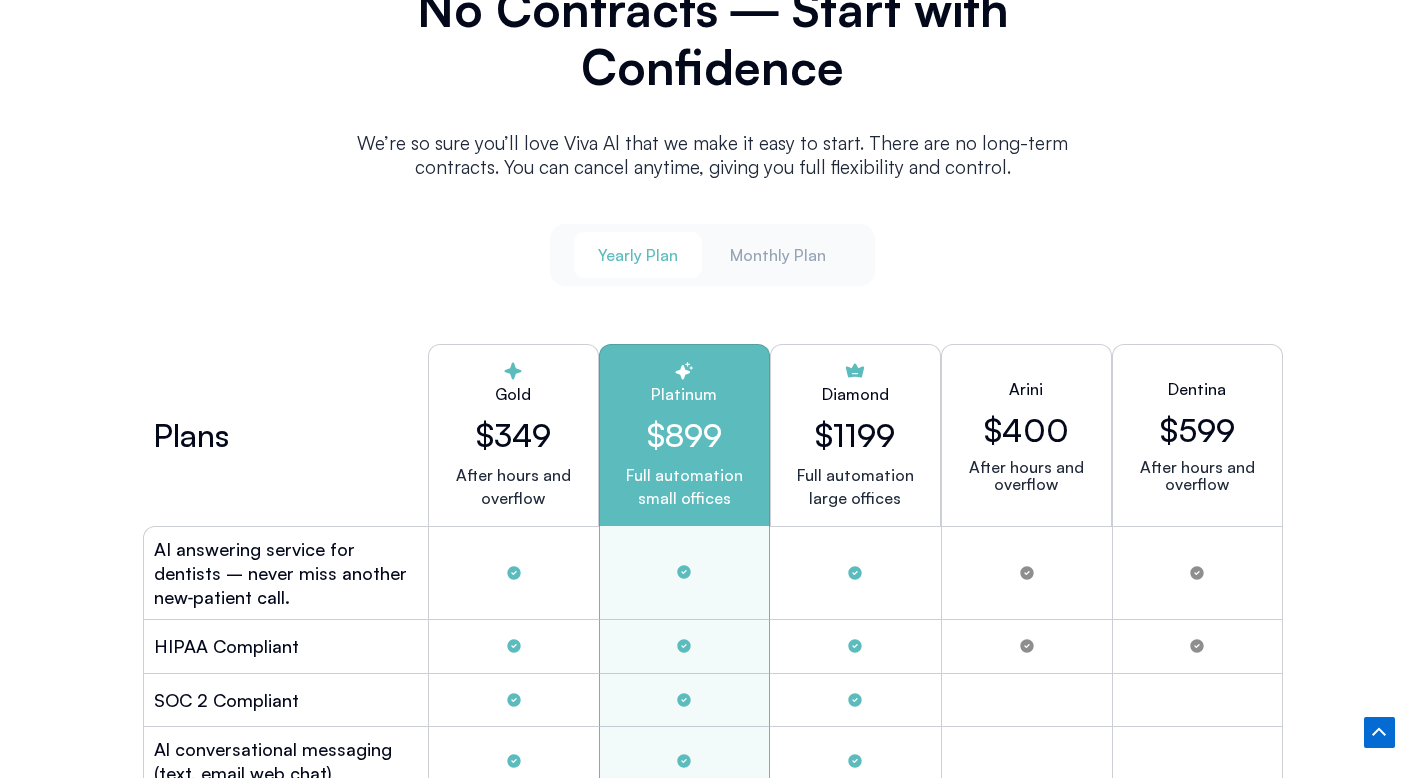 scroll, scrollTop: 5214, scrollLeft: 0, axis: vertical 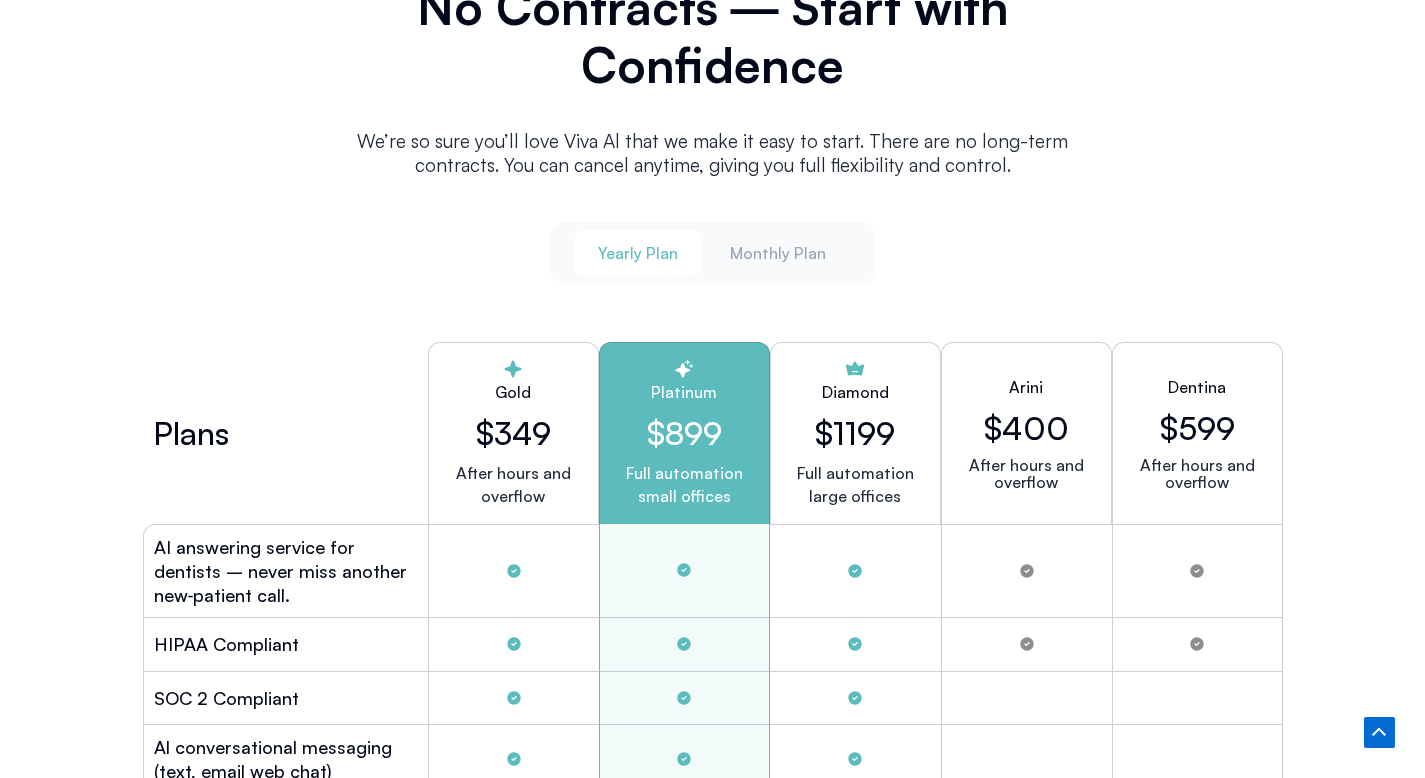 click on "$349" at bounding box center (513, 433) 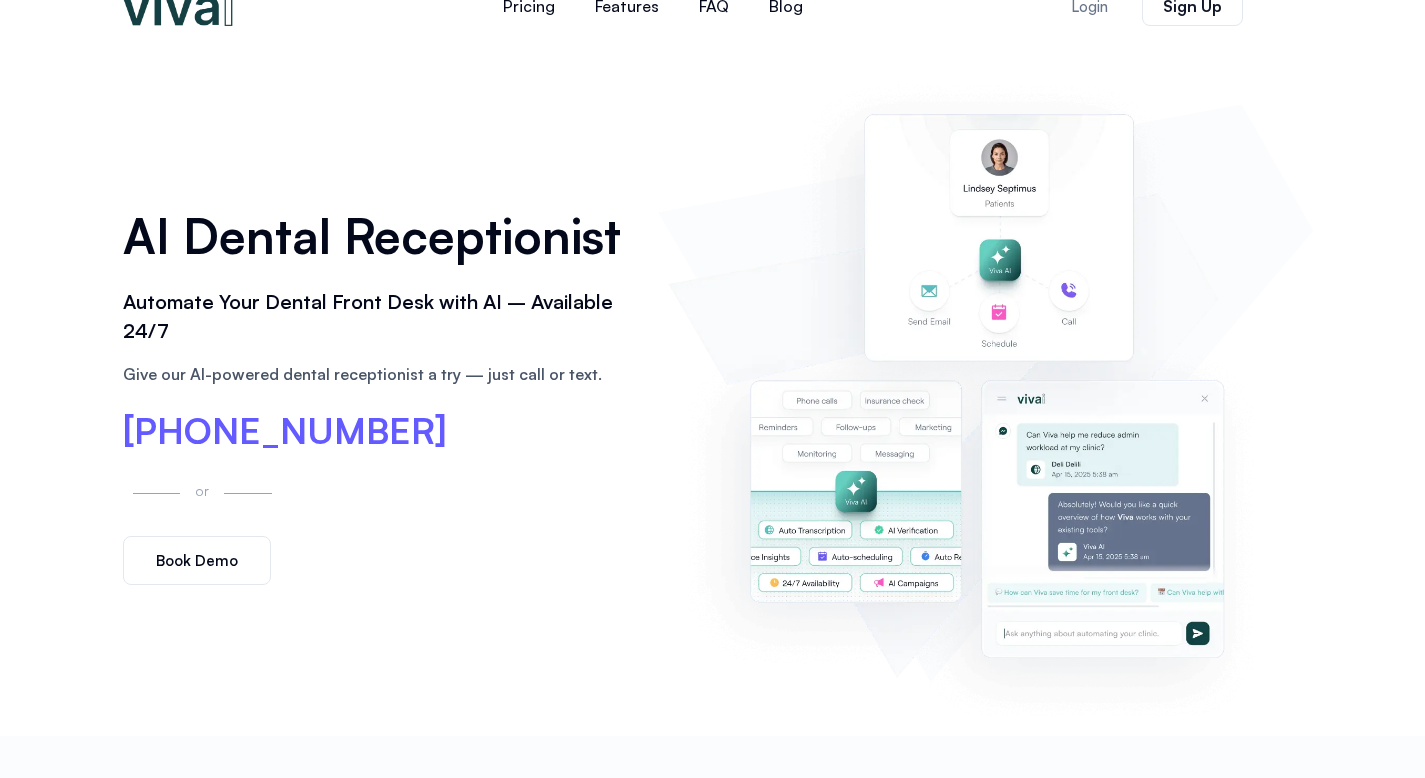 scroll, scrollTop: 0, scrollLeft: 0, axis: both 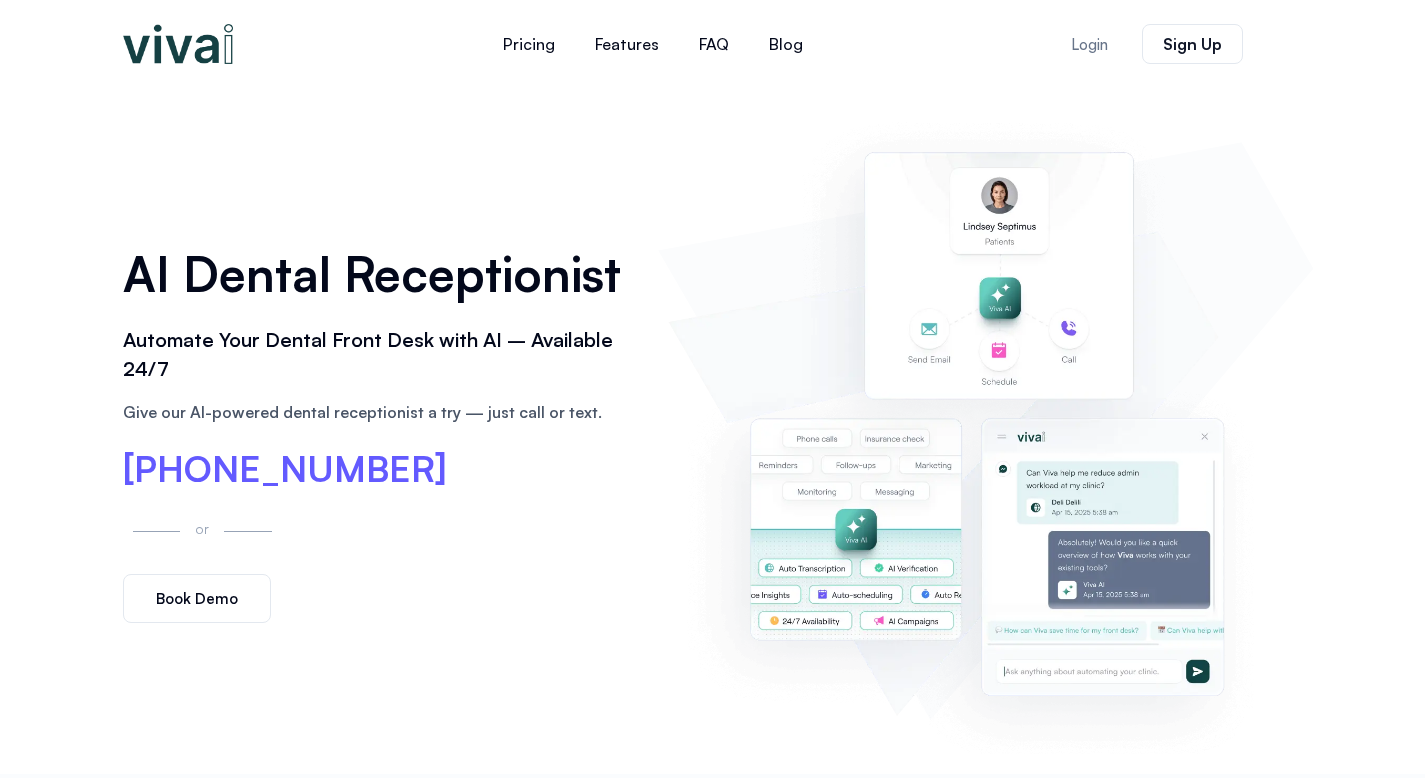 click on "AI Dental Receptionist" at bounding box center (381, 274) 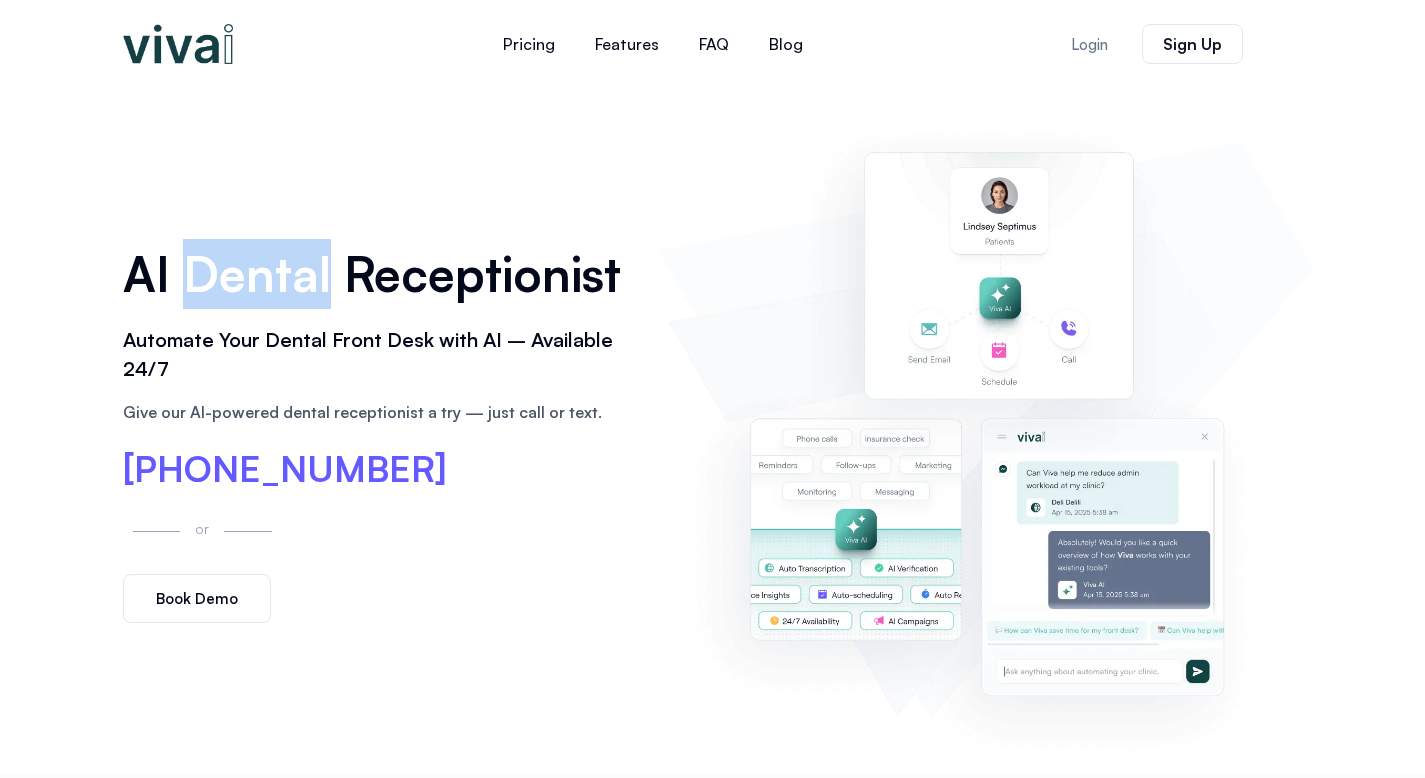 click on "AI Dental Receptionist" at bounding box center (381, 274) 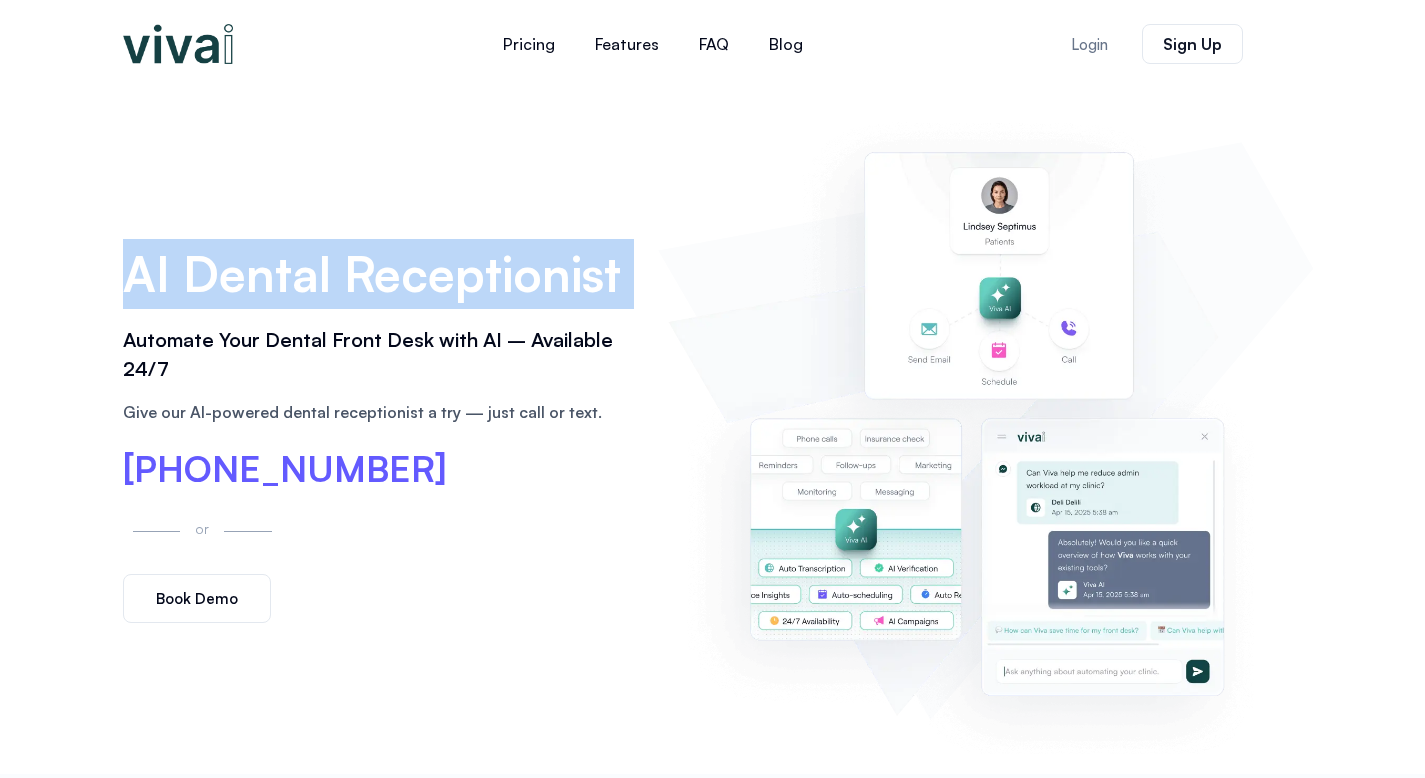 click on "AI Dental Receptionist" at bounding box center (381, 274) 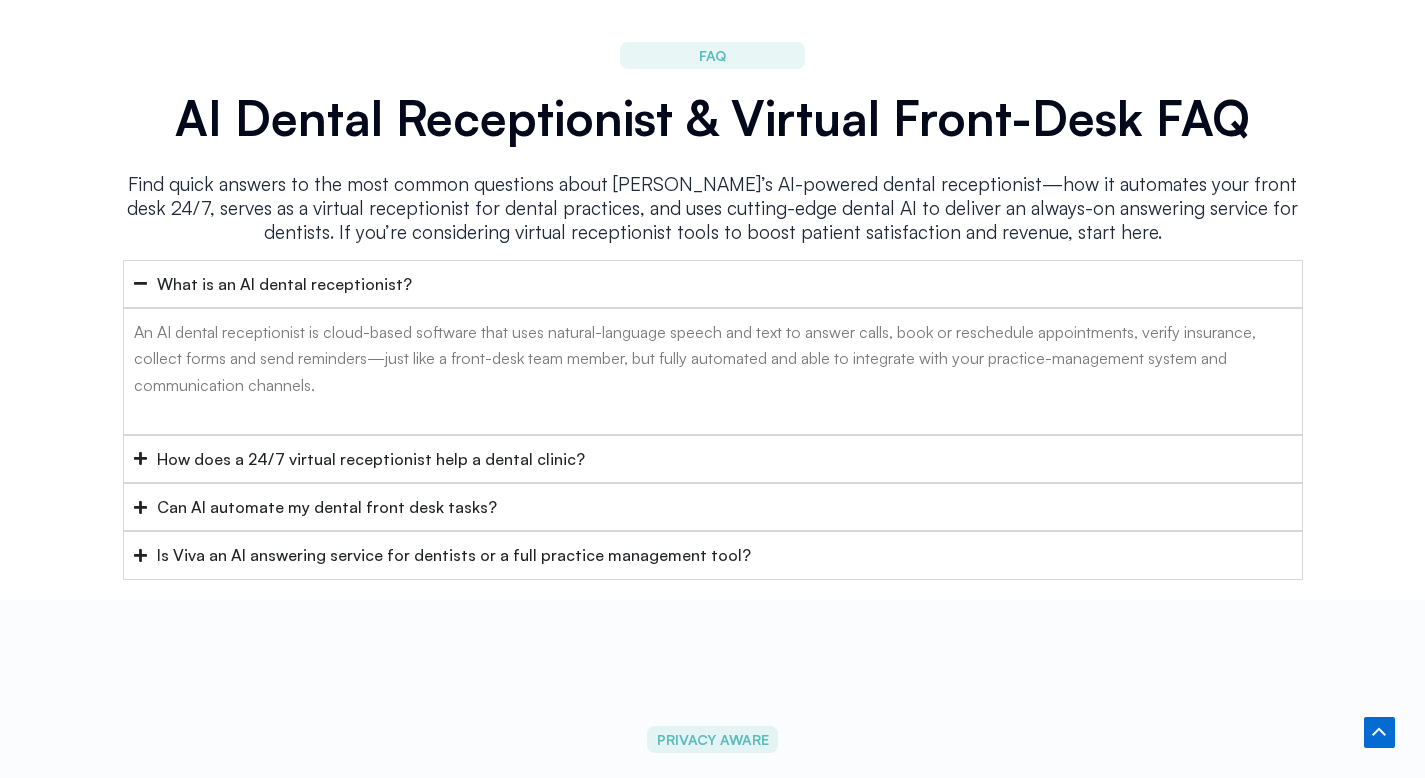 scroll, scrollTop: 8007, scrollLeft: 0, axis: vertical 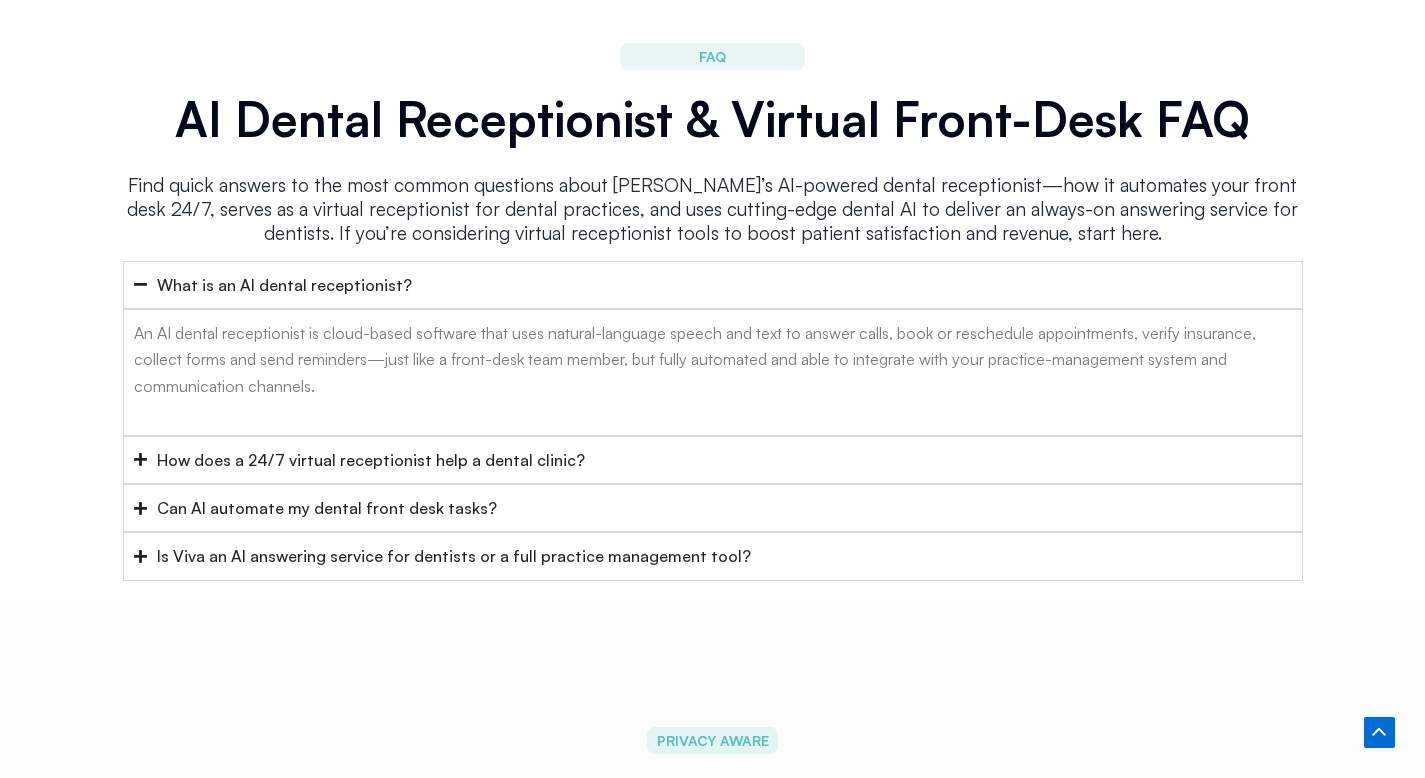 click on "How does a 24/7 virtual receptionist help a dental clinic?" at bounding box center (371, 460) 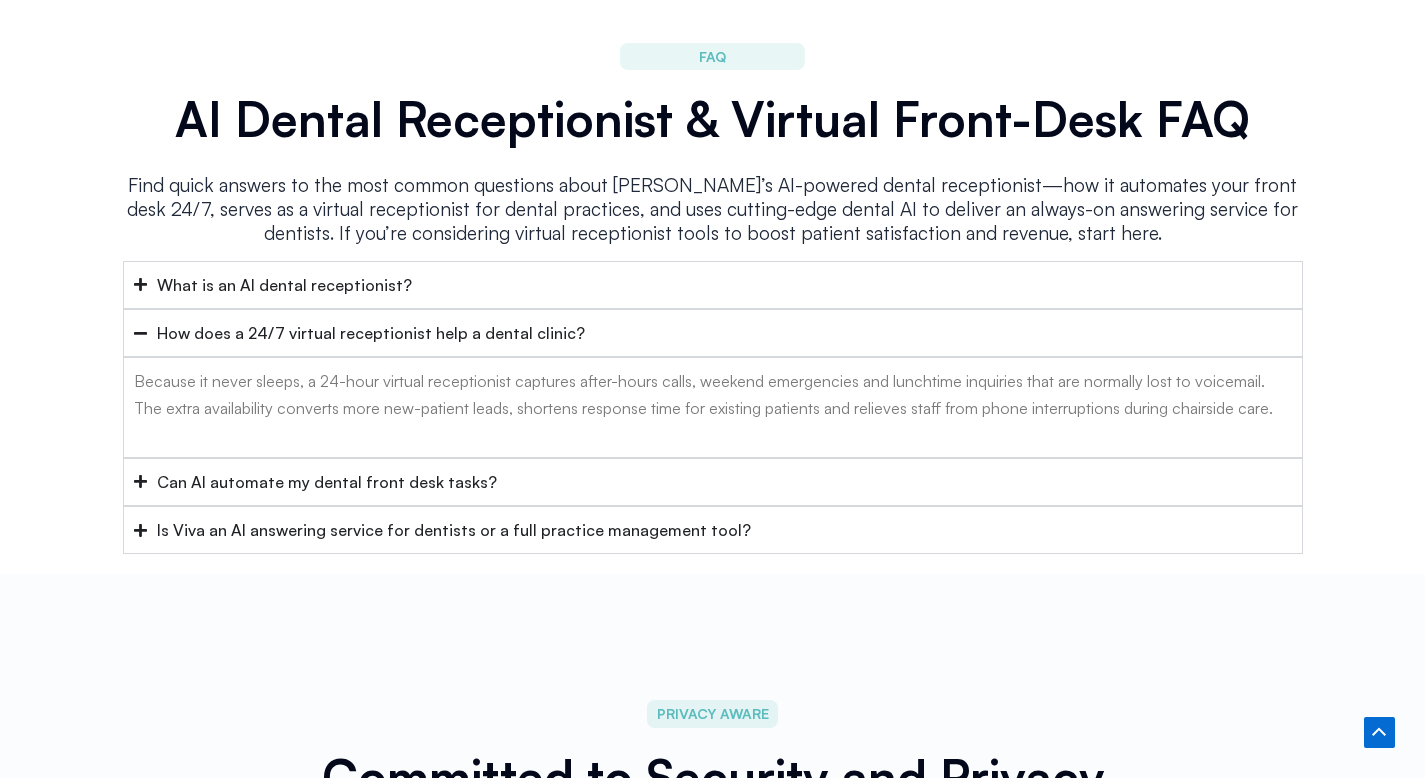 click on "Can AI automate my dental front desk tasks?" at bounding box center (327, 482) 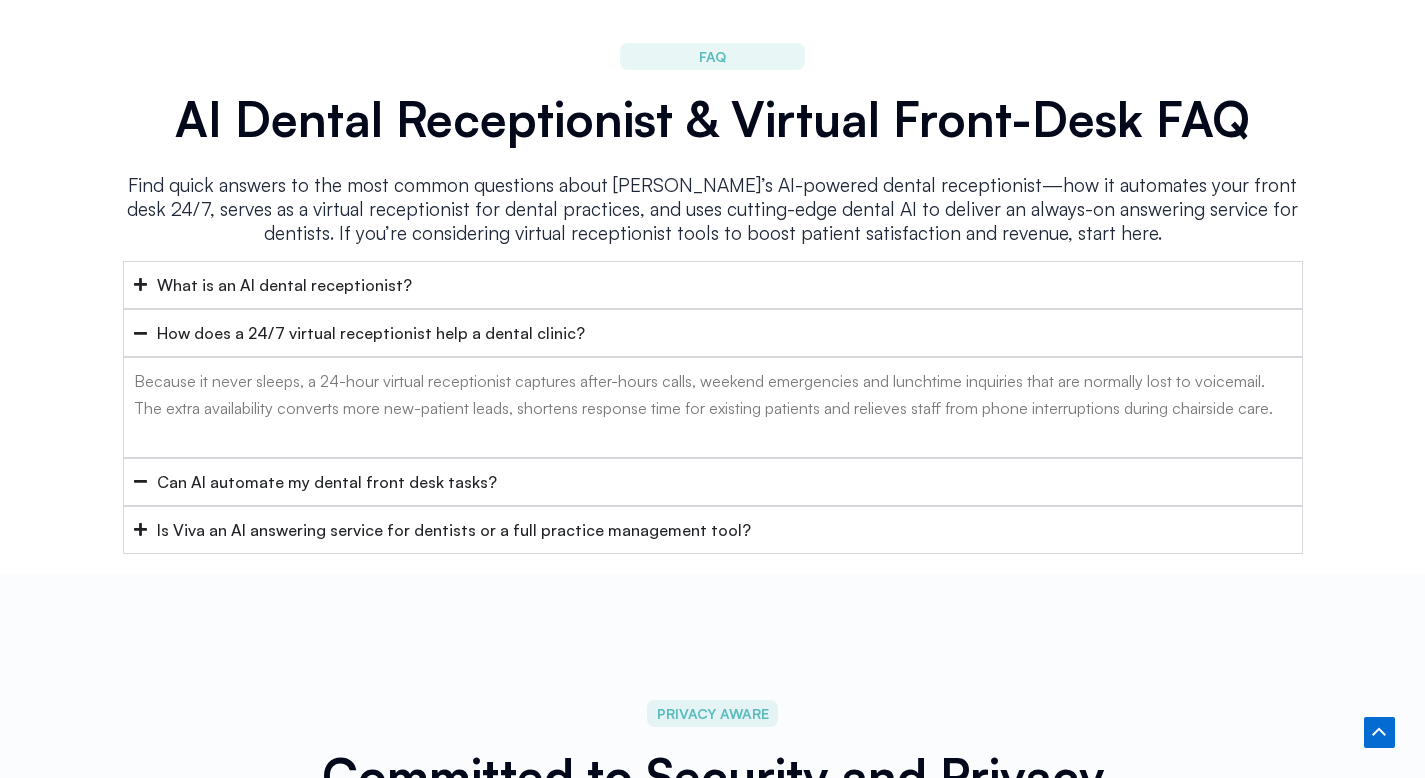 click on "Yes. Modern dental AI connects to your PMS and phone system to triage calls, confirm or change bookings, screen insurance eligibility, send HIPAA-compliant forms, collect balances and even follow up on unscheduled treatment. Your human team can then focus on in-person greetings and complex cases." at bounding box center [713, 556] 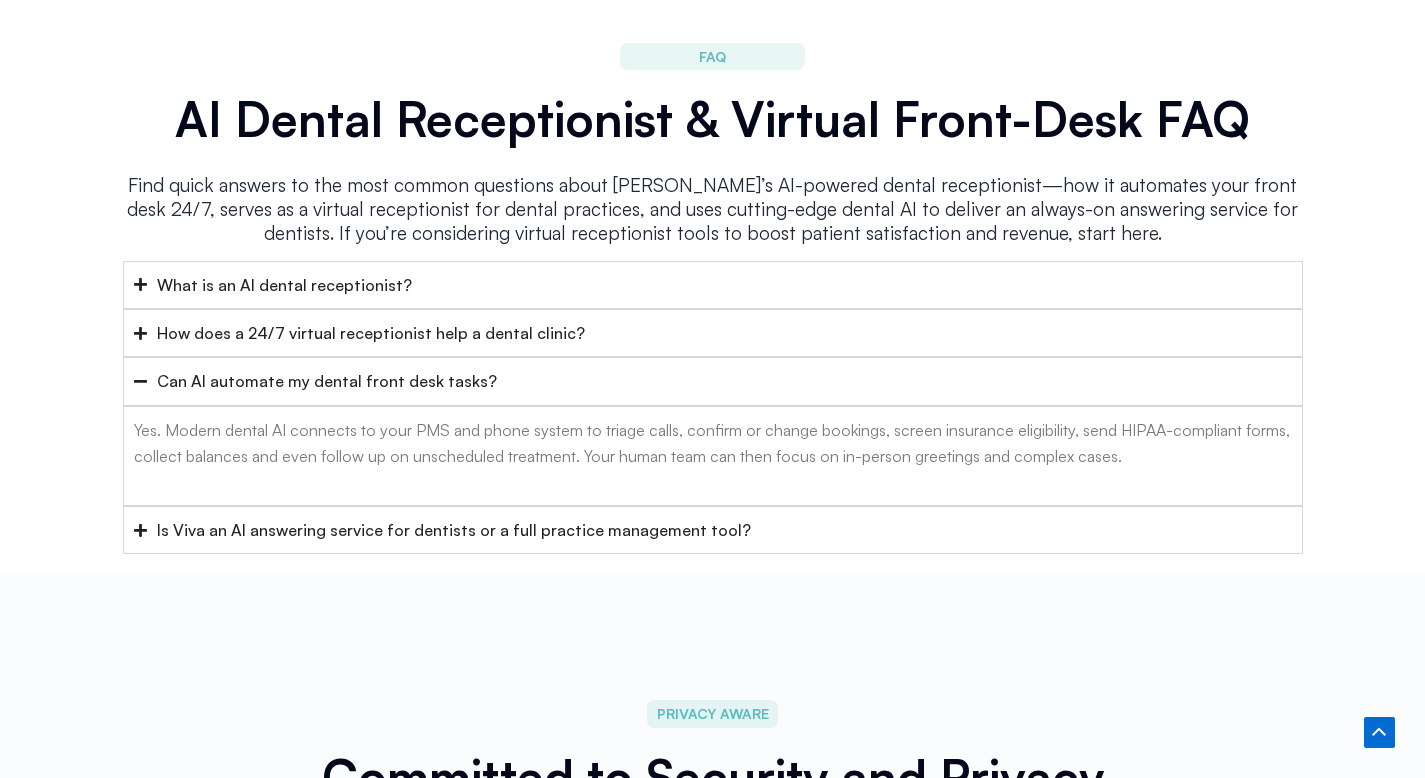 click on "Is Viva an AI answering service for dentists or a full practice management tool?" at bounding box center (454, 530) 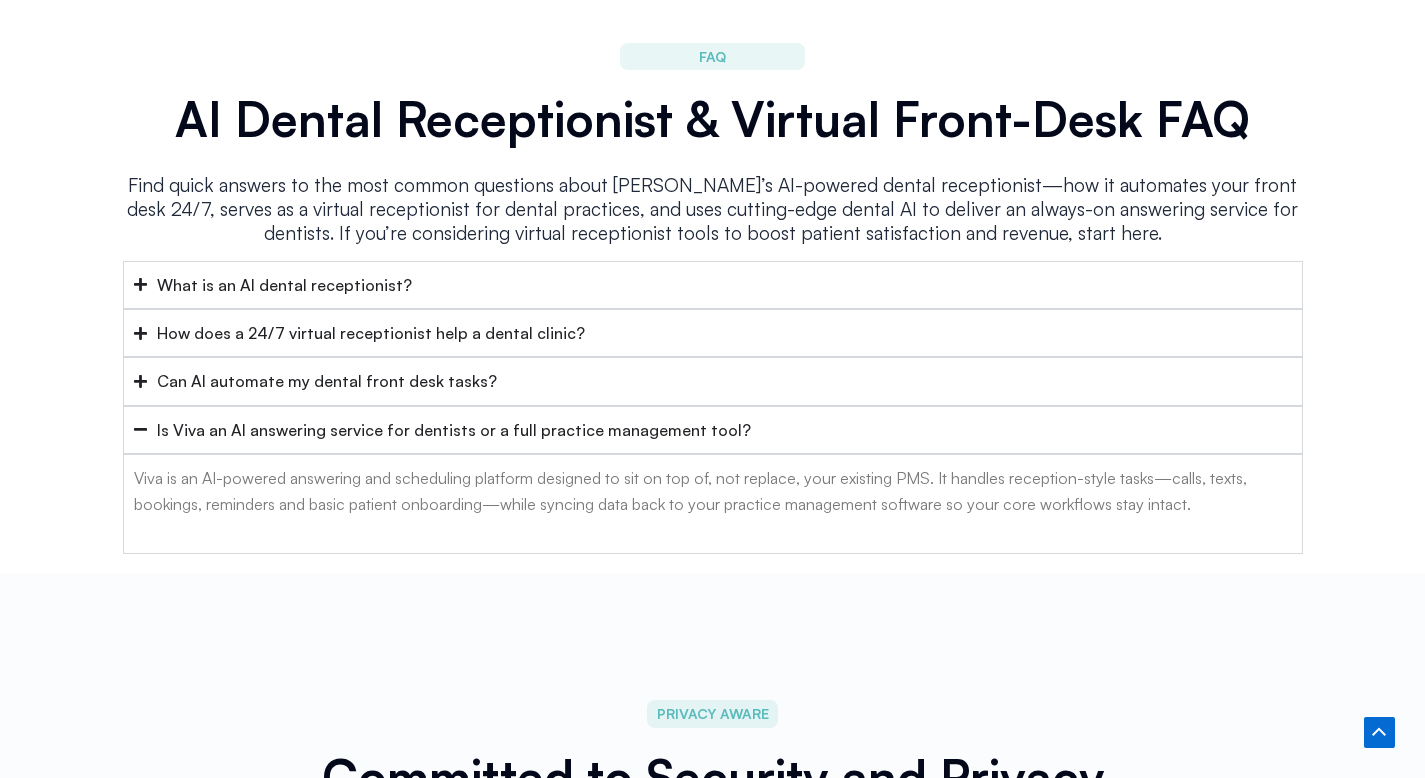 click on "Can AI automate my dental front desk tasks?" at bounding box center (713, 381) 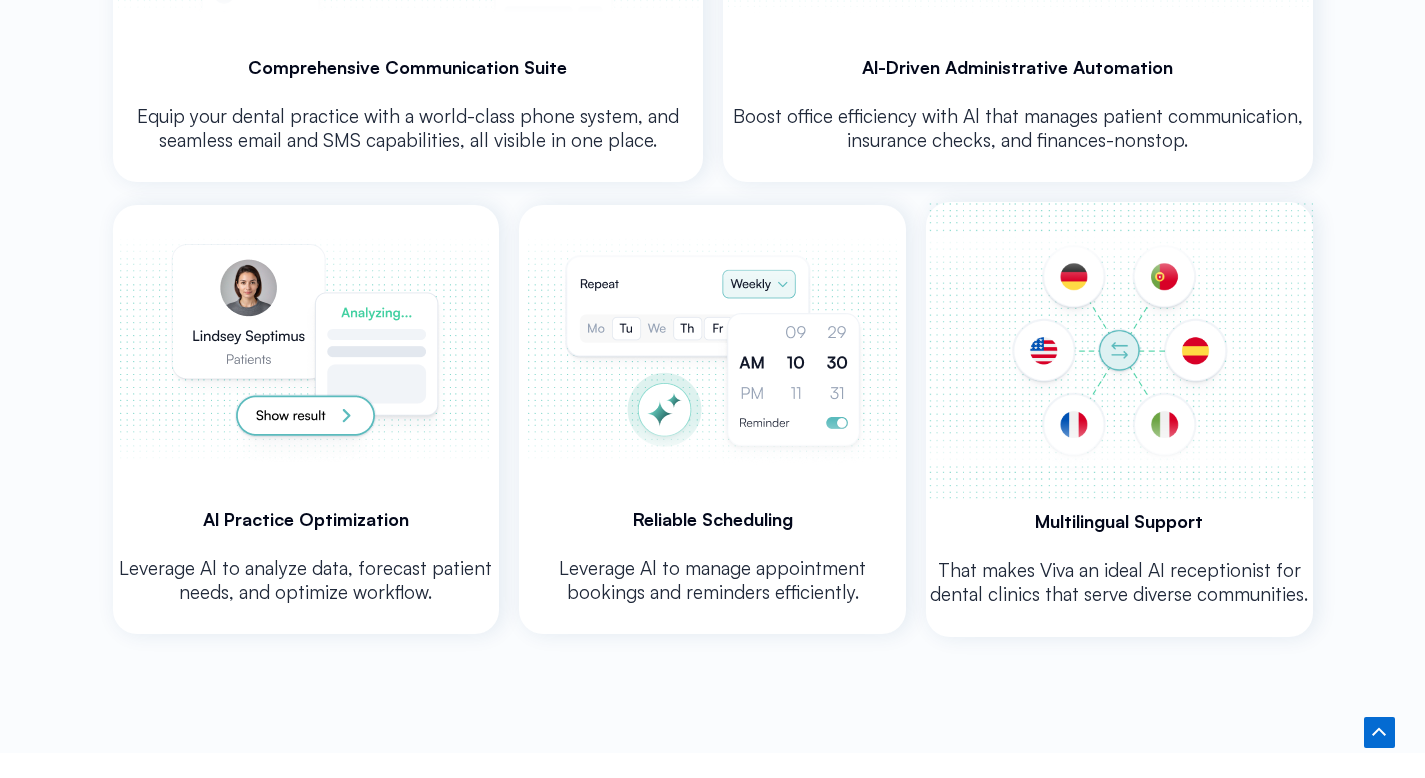 scroll, scrollTop: 4274, scrollLeft: 0, axis: vertical 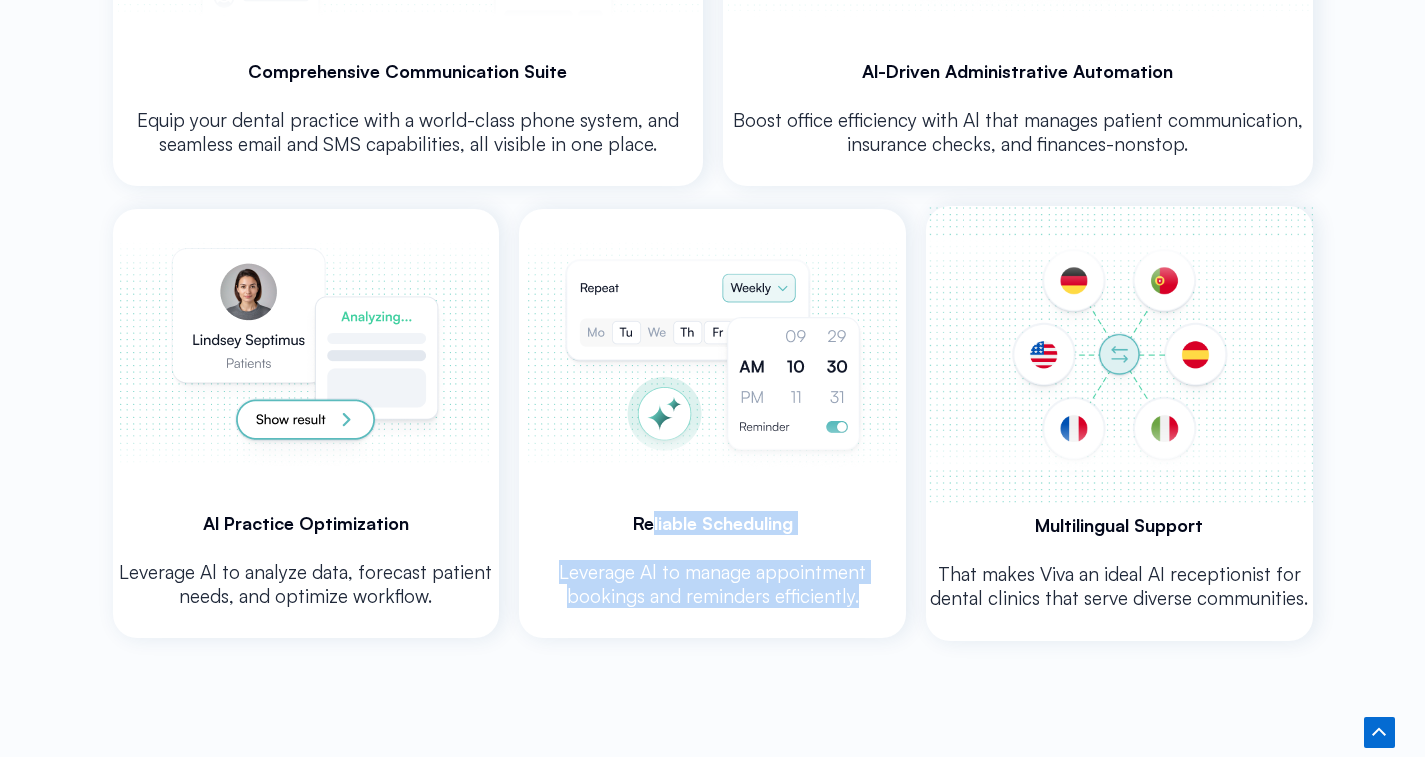 drag, startPoint x: 652, startPoint y: 527, endPoint x: 884, endPoint y: 613, distance: 247.42676 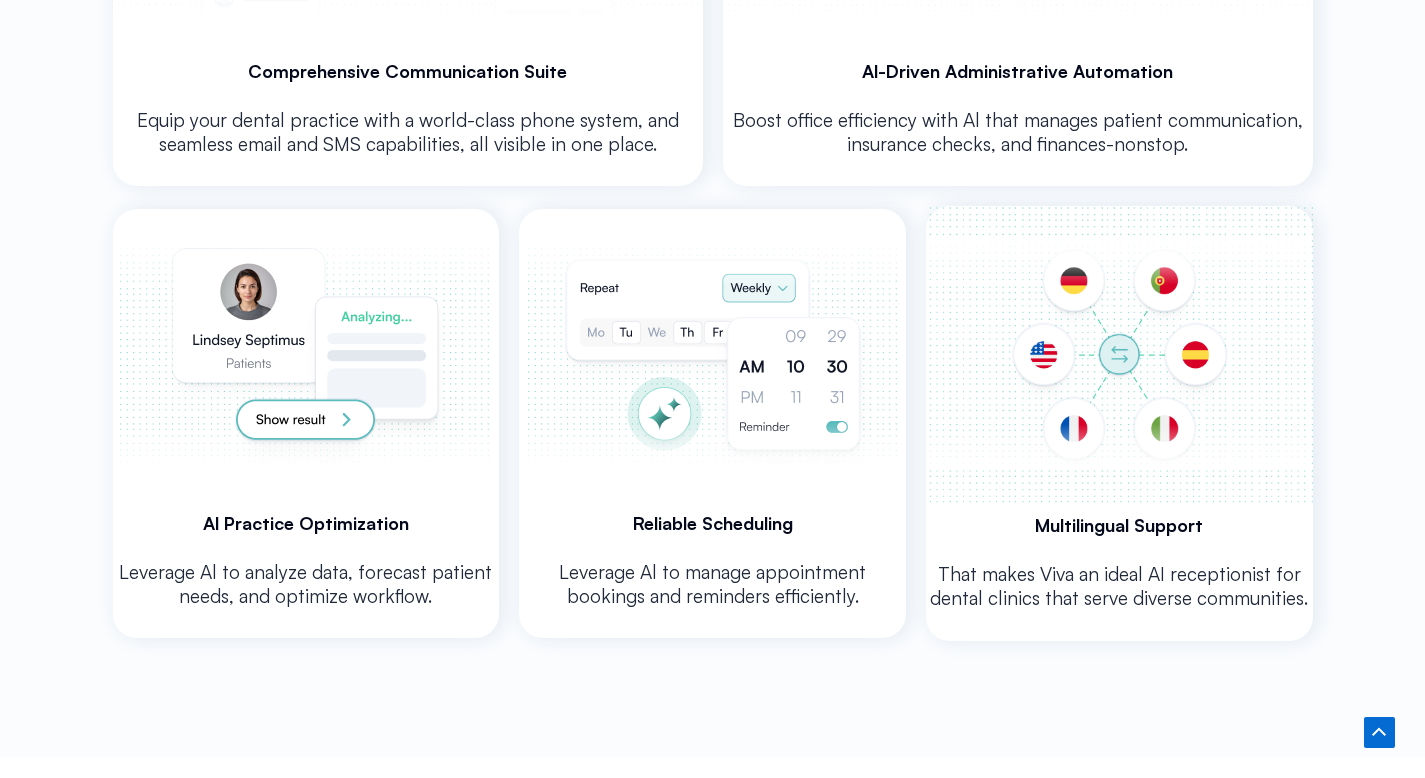 click on "Leverage Al to manage appointment bookings and reminders efficiently." at bounding box center [712, 591] 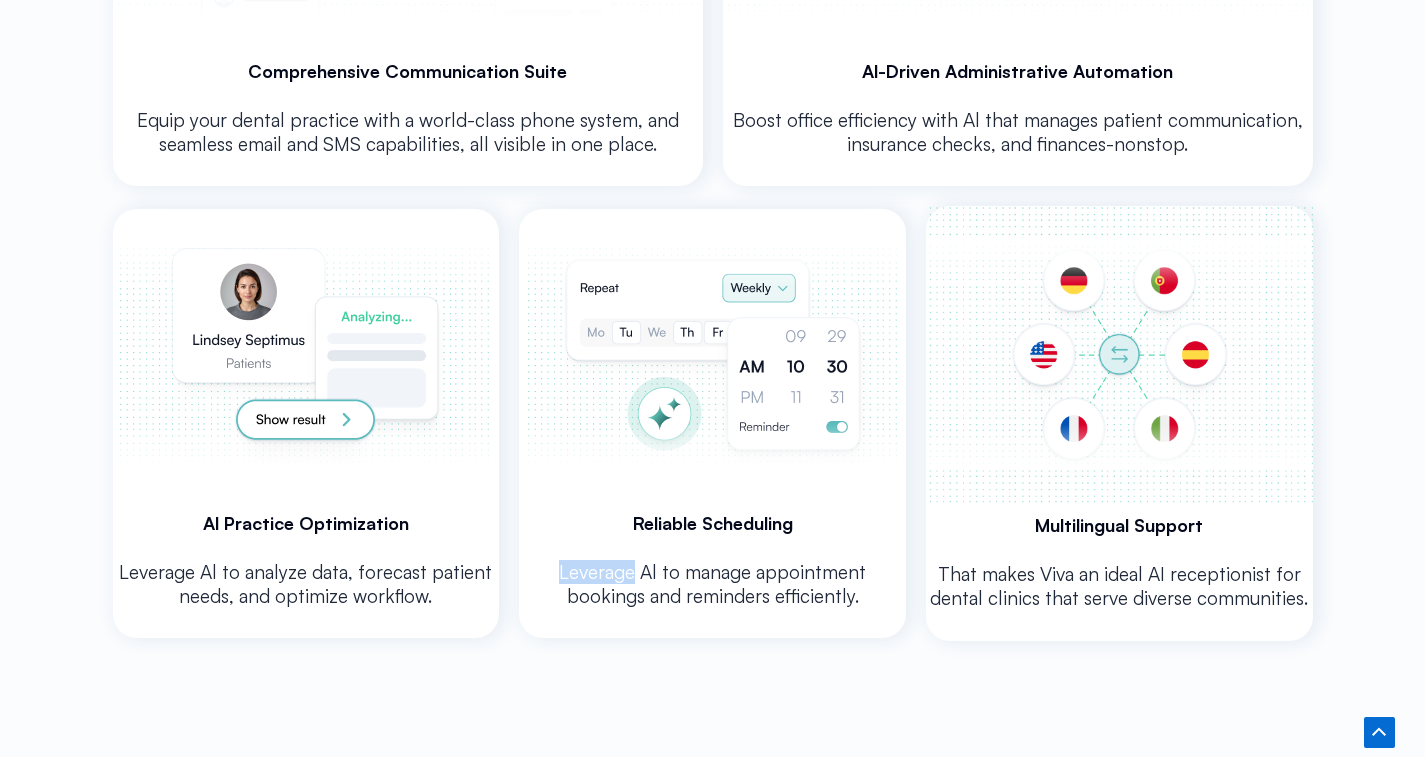click on "Leverage Al to manage appointment bookings and reminders efficiently." at bounding box center [712, 591] 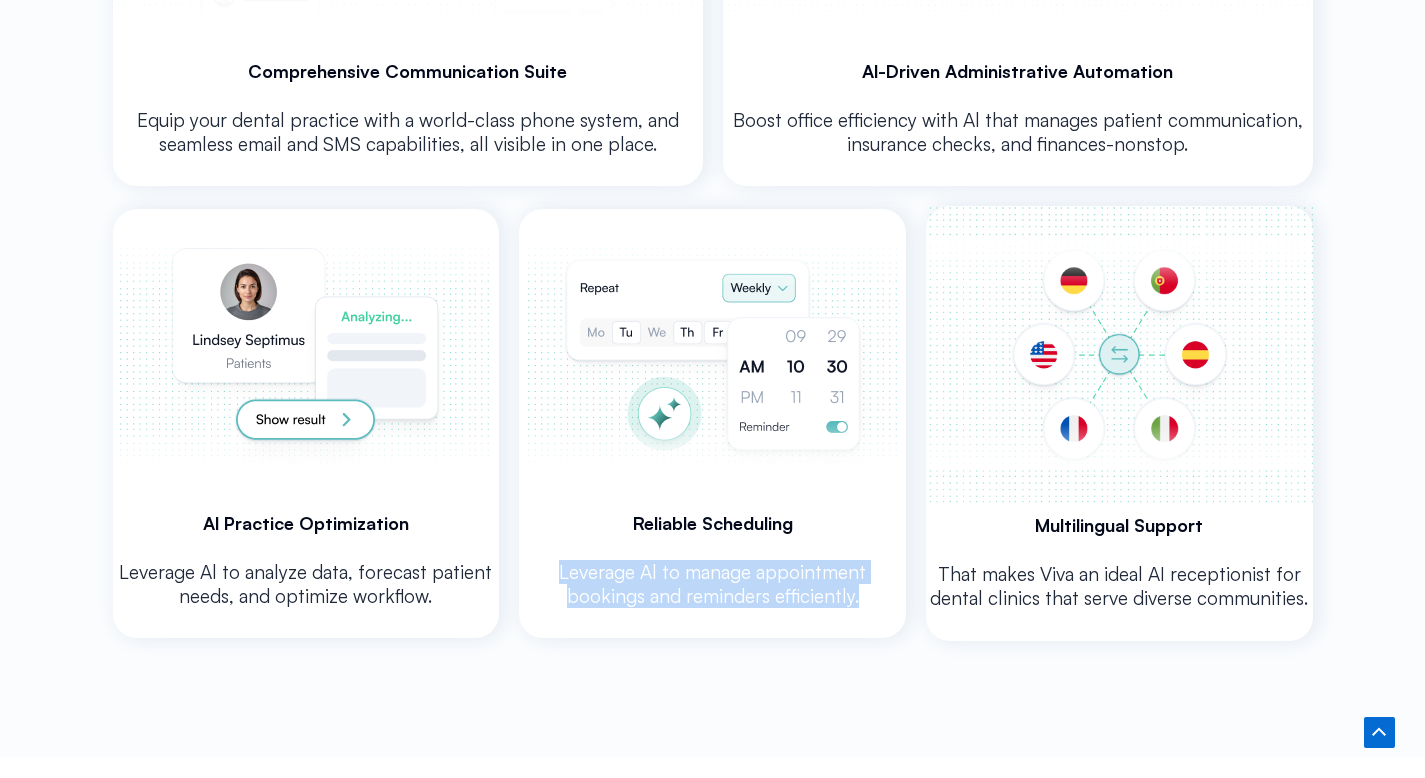 click on "Leverage Al to manage appointment bookings and reminders efficiently." at bounding box center [712, 591] 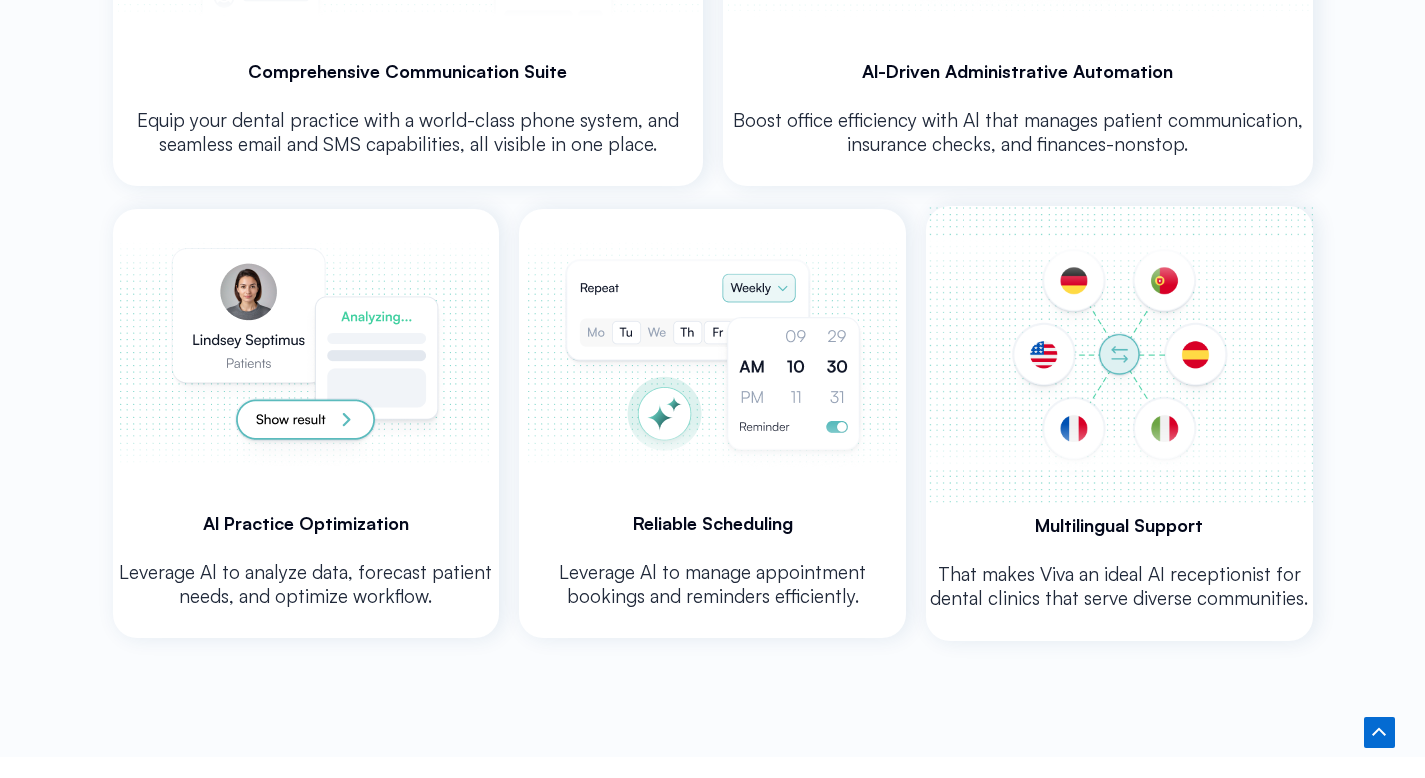 click on "Reliable Scheduling" at bounding box center [712, 523] 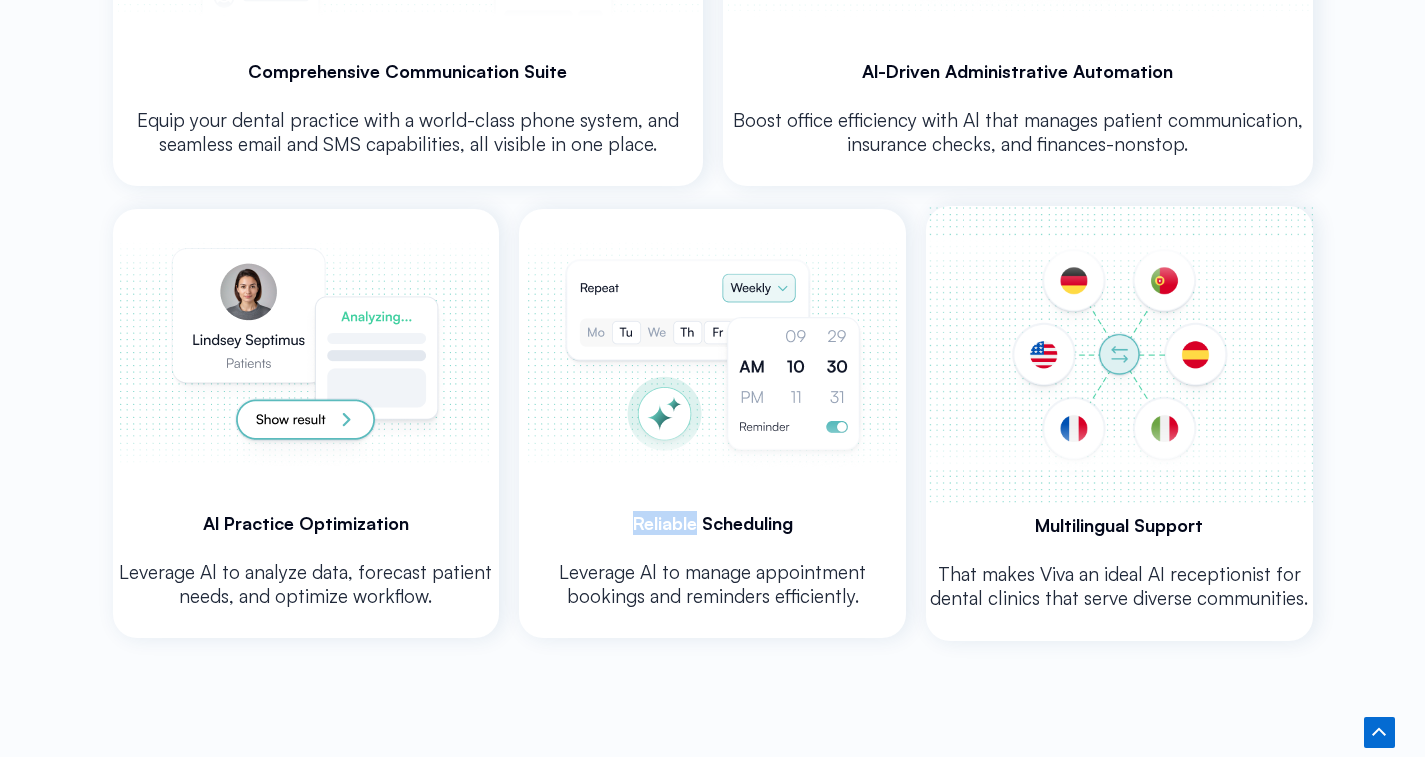 click on "Reliable Scheduling" at bounding box center (712, 523) 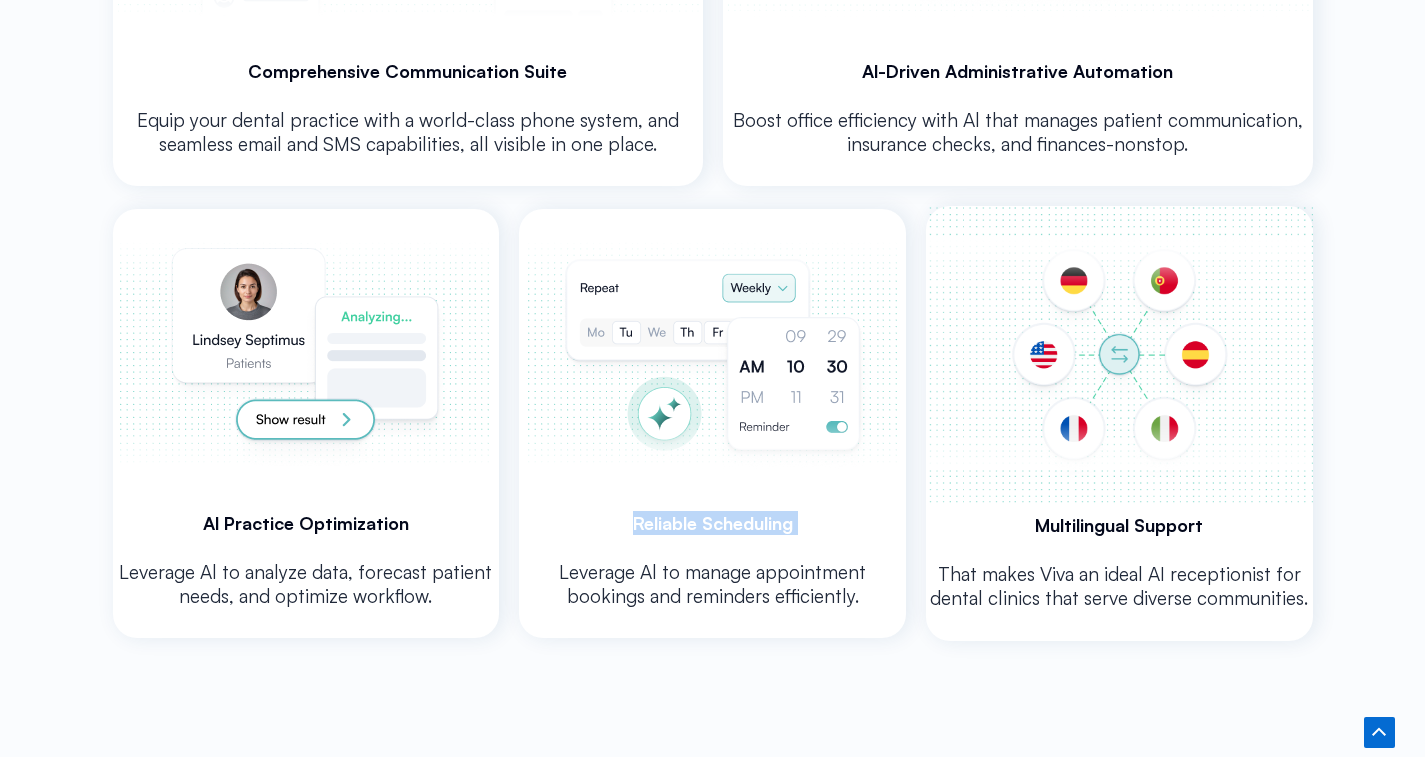 click on "Reliable Scheduling" at bounding box center [712, 523] 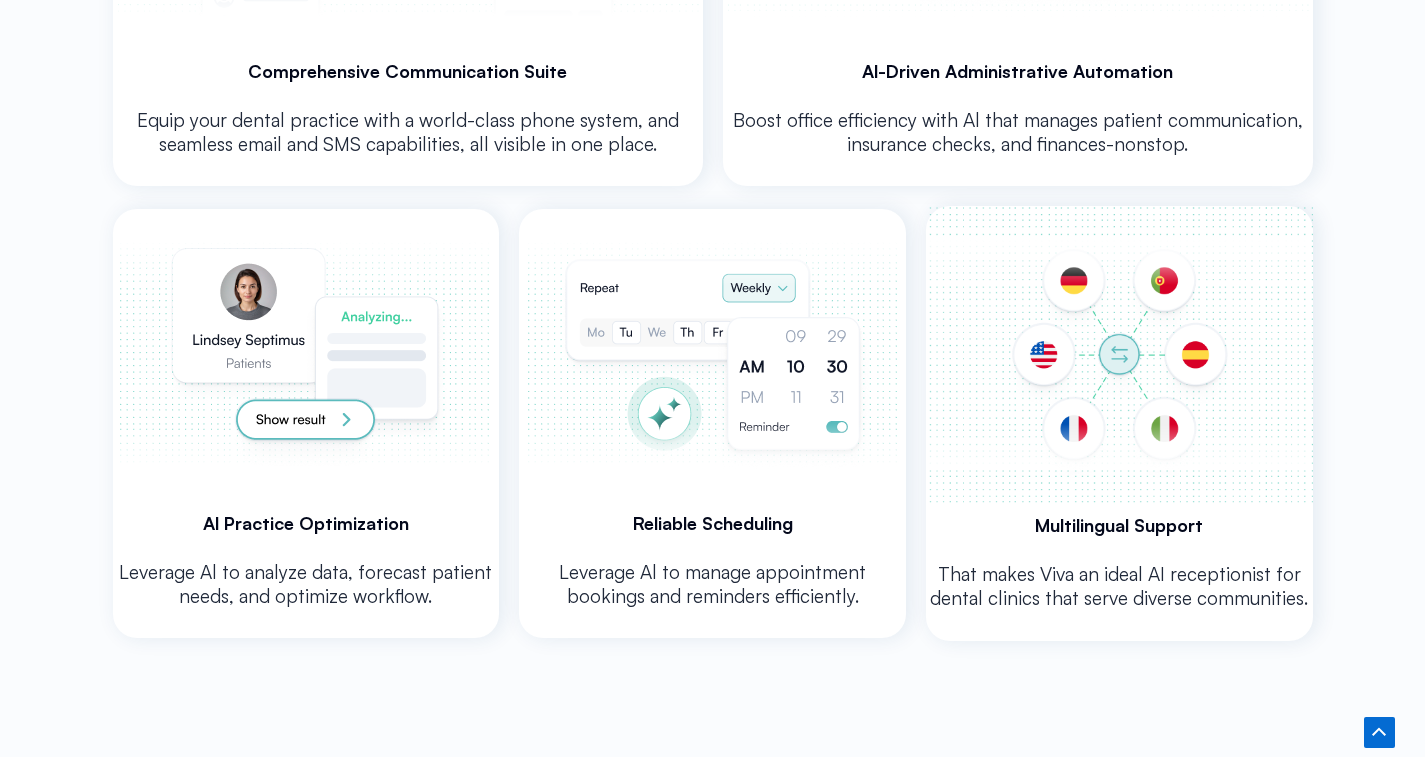 click on "Leverage Al to analyze data, forecast patient needs, and optimize workflow." at bounding box center (306, 584) 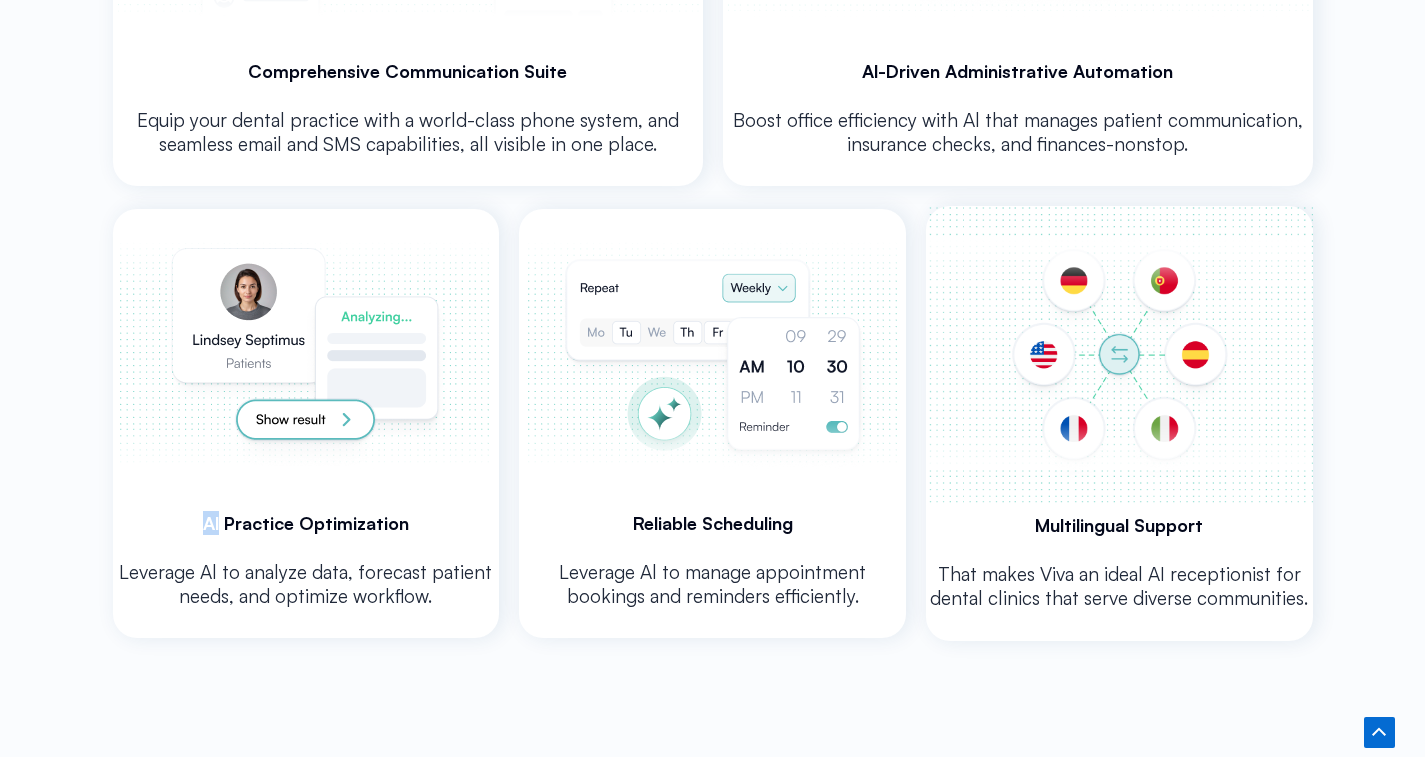 click on "Al Practice Optimization" at bounding box center (306, 523) 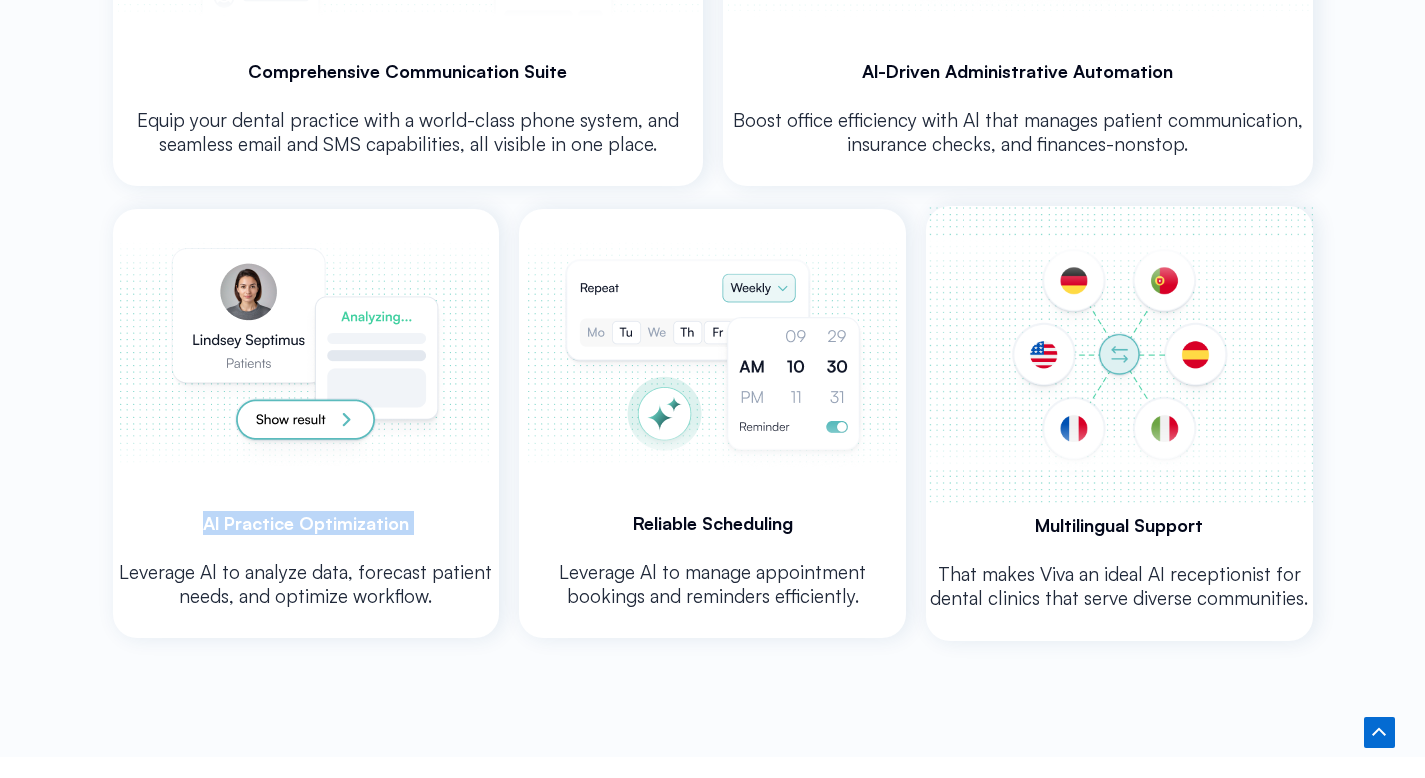 click on "Al Practice Optimization" at bounding box center (306, 523) 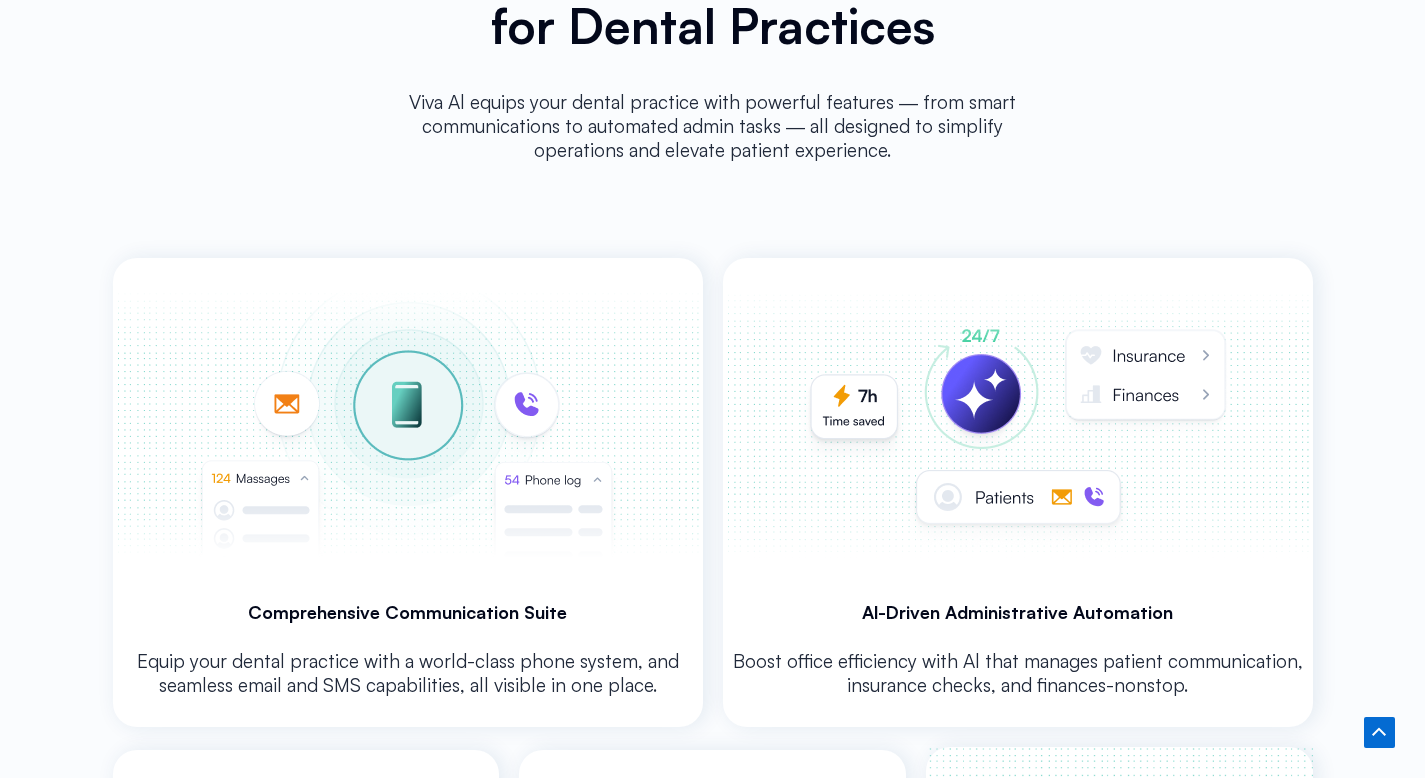 scroll, scrollTop: 3841, scrollLeft: 0, axis: vertical 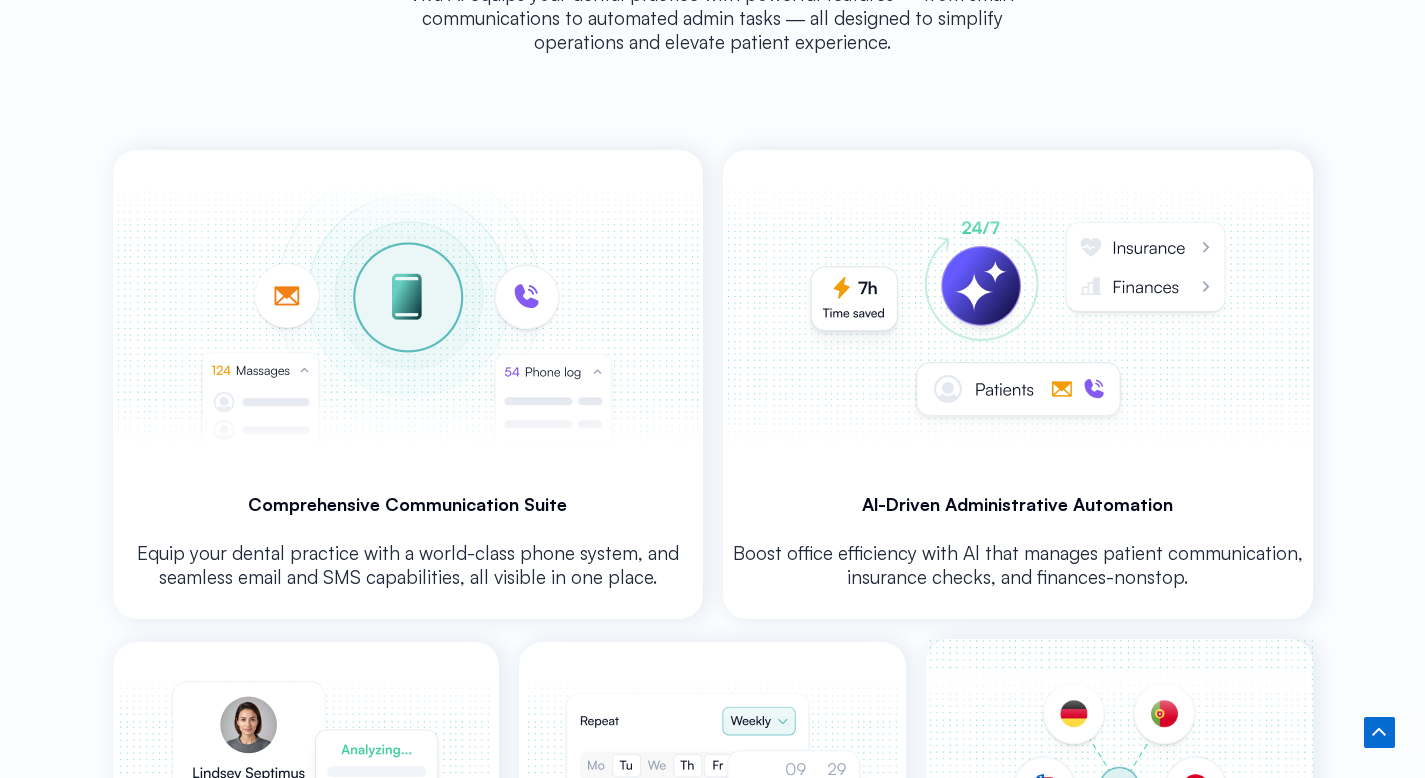 click on "Equip your dental practice with a world-class phone system, and seamless email and SMS capabilities, all visible in one place." at bounding box center (408, 572) 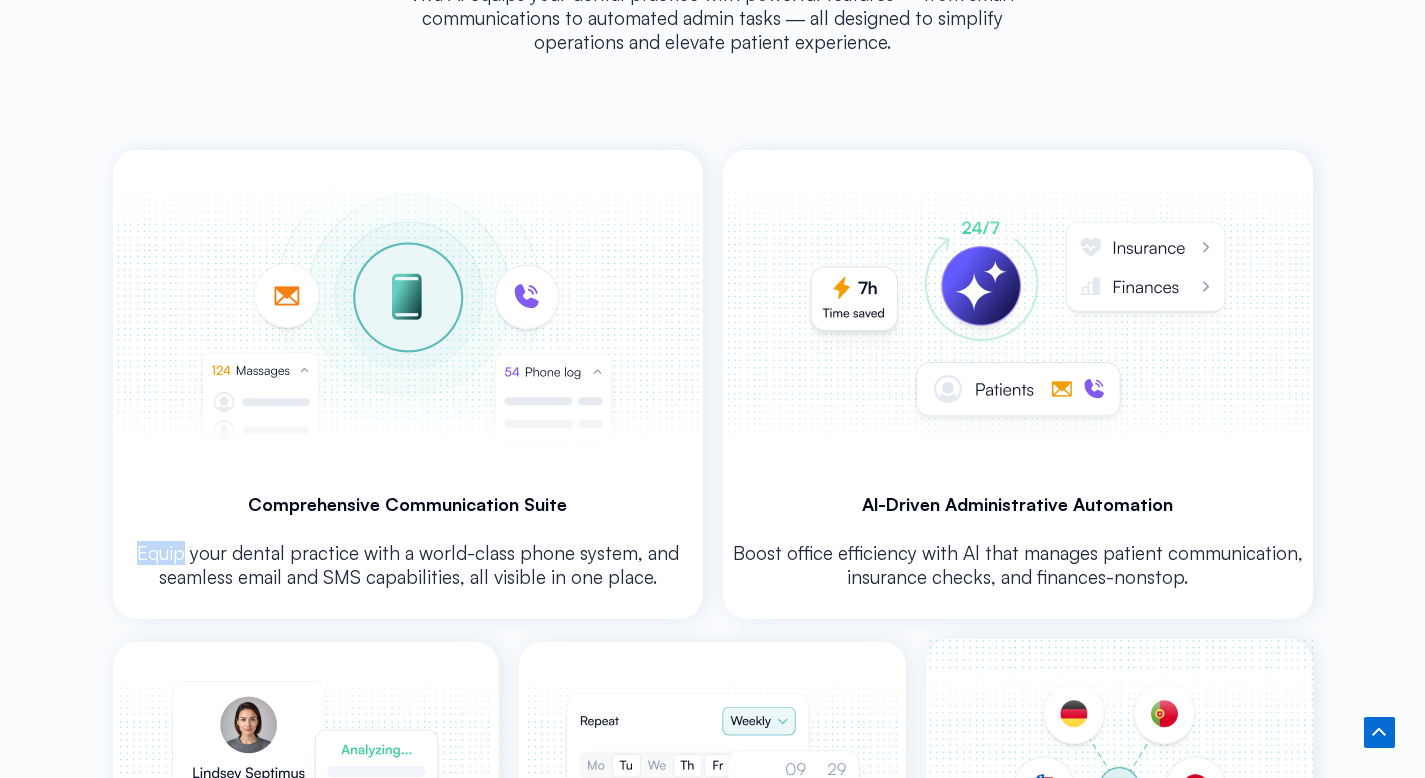 click on "Equip your dental practice with a world-class phone system, and seamless email and SMS capabilities, all visible in one place." at bounding box center [408, 572] 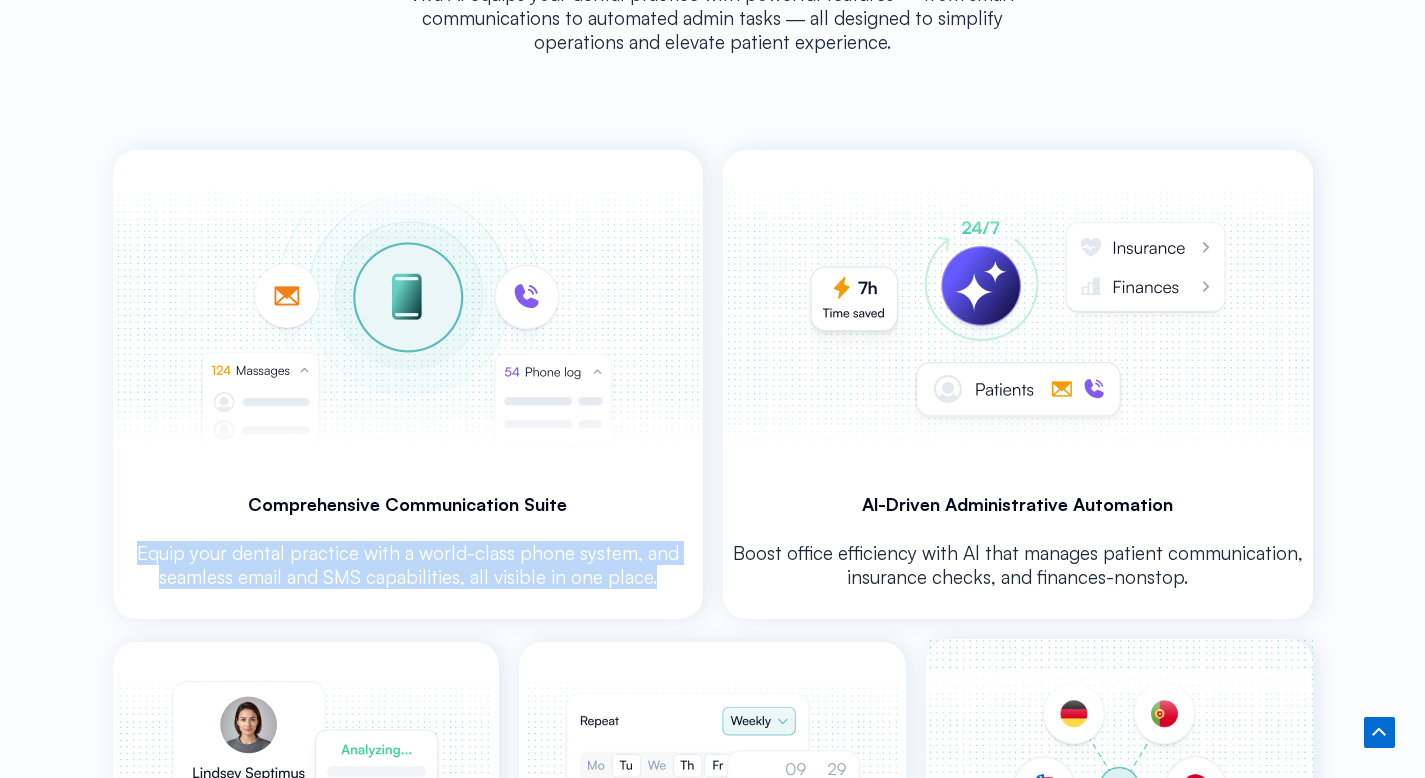 click on "Equip your dental practice with a world-class phone system, and seamless email and SMS capabilities, all visible in one place." at bounding box center (408, 572) 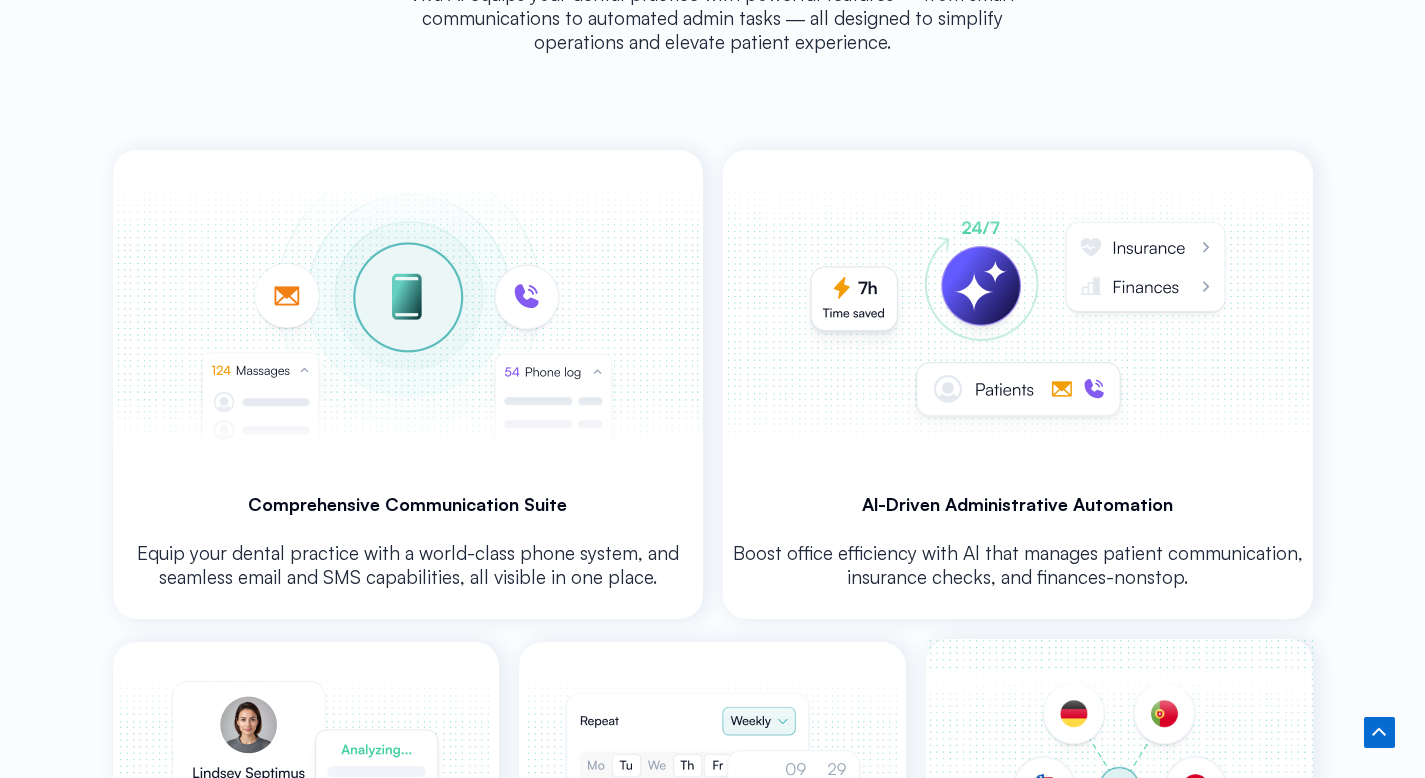 click on "Comprehensive Communication Suite
Equip your dental practice with a world-class phone system, and seamless email and SMS capabilities, all visible in one place." at bounding box center [408, 384] 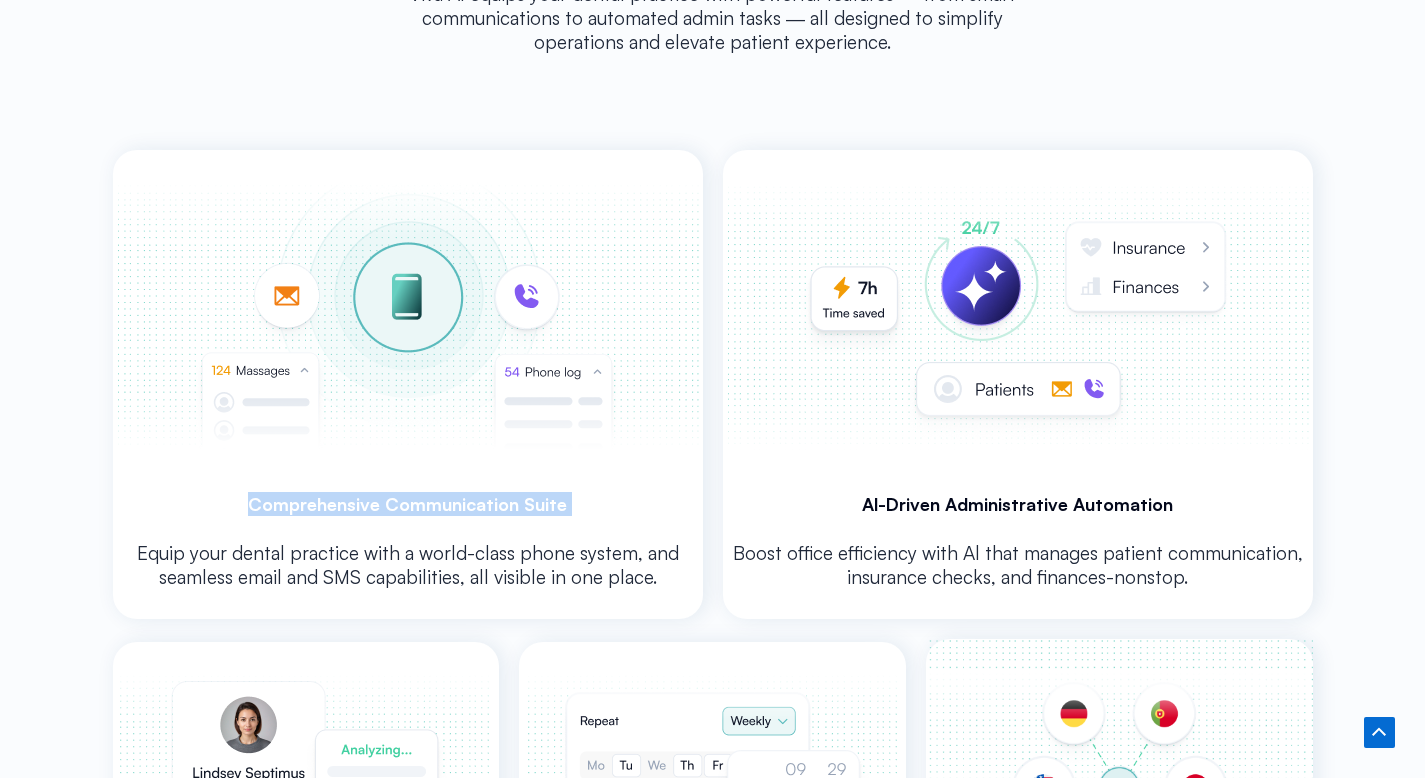 click on "Comprehensive Communication Suite
Equip your dental practice with a world-class phone system, and seamless email and SMS capabilities, all visible in one place." at bounding box center (408, 384) 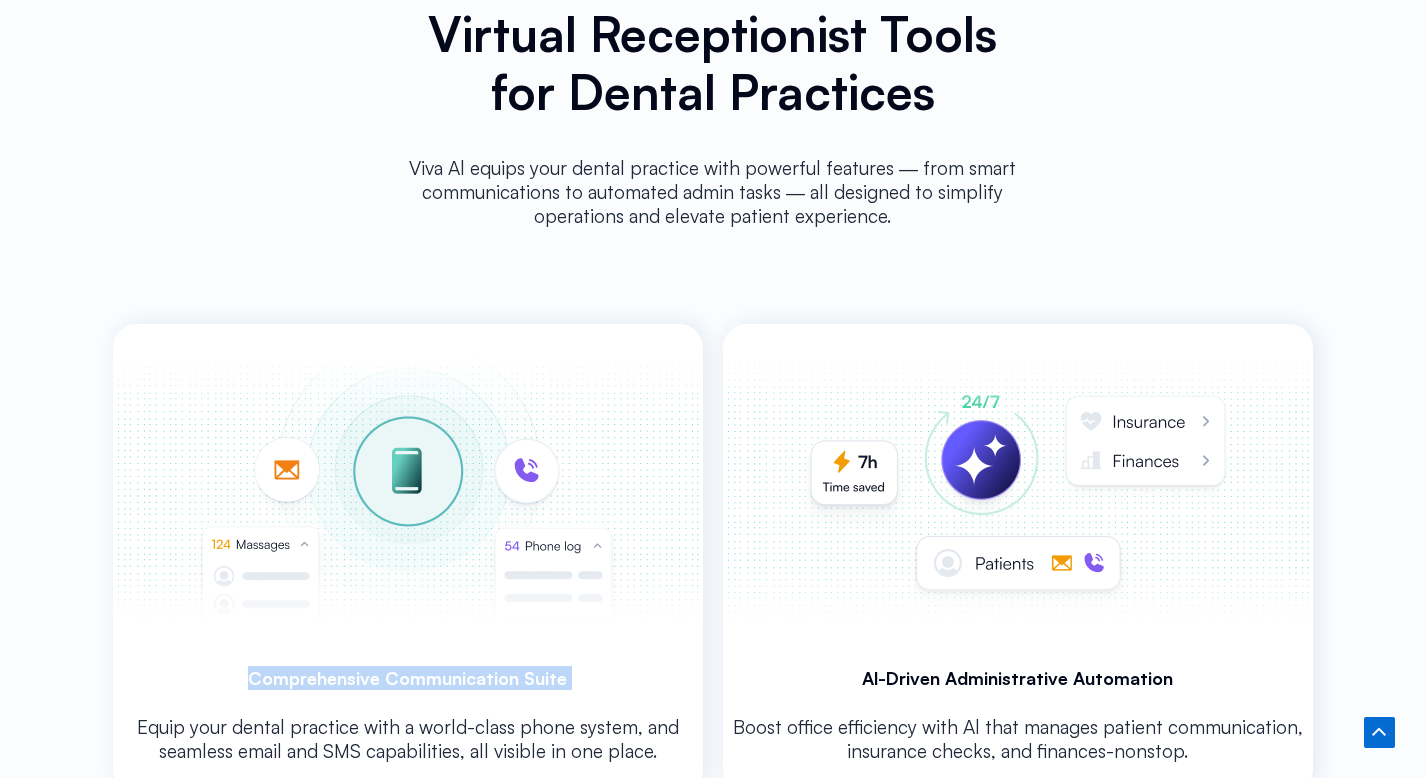 scroll, scrollTop: 3412, scrollLeft: 0, axis: vertical 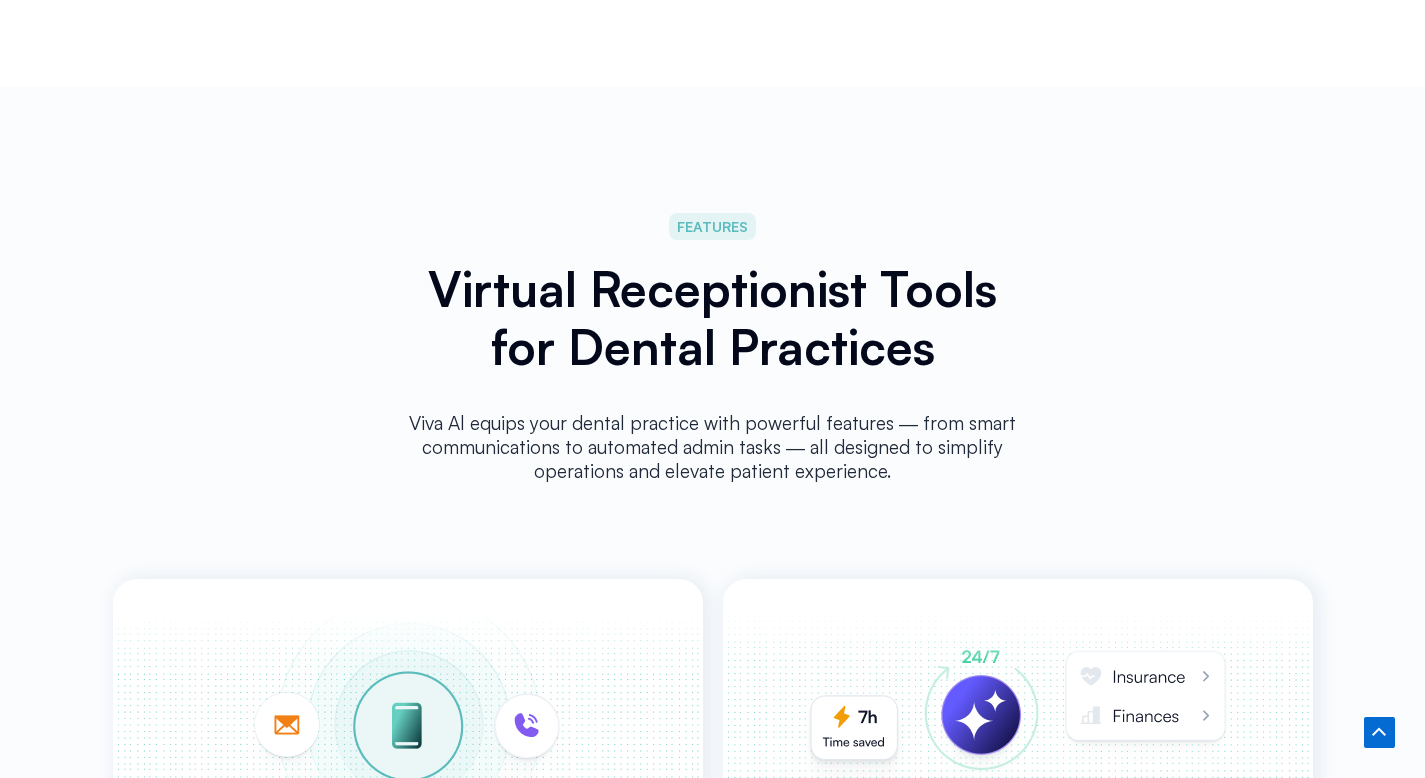 click on "Viva Al equips your dental practice with powerful features ― from smart communications to automated admin tasks ― all designed to simplify operations and elevate patient experience." at bounding box center (713, 447) 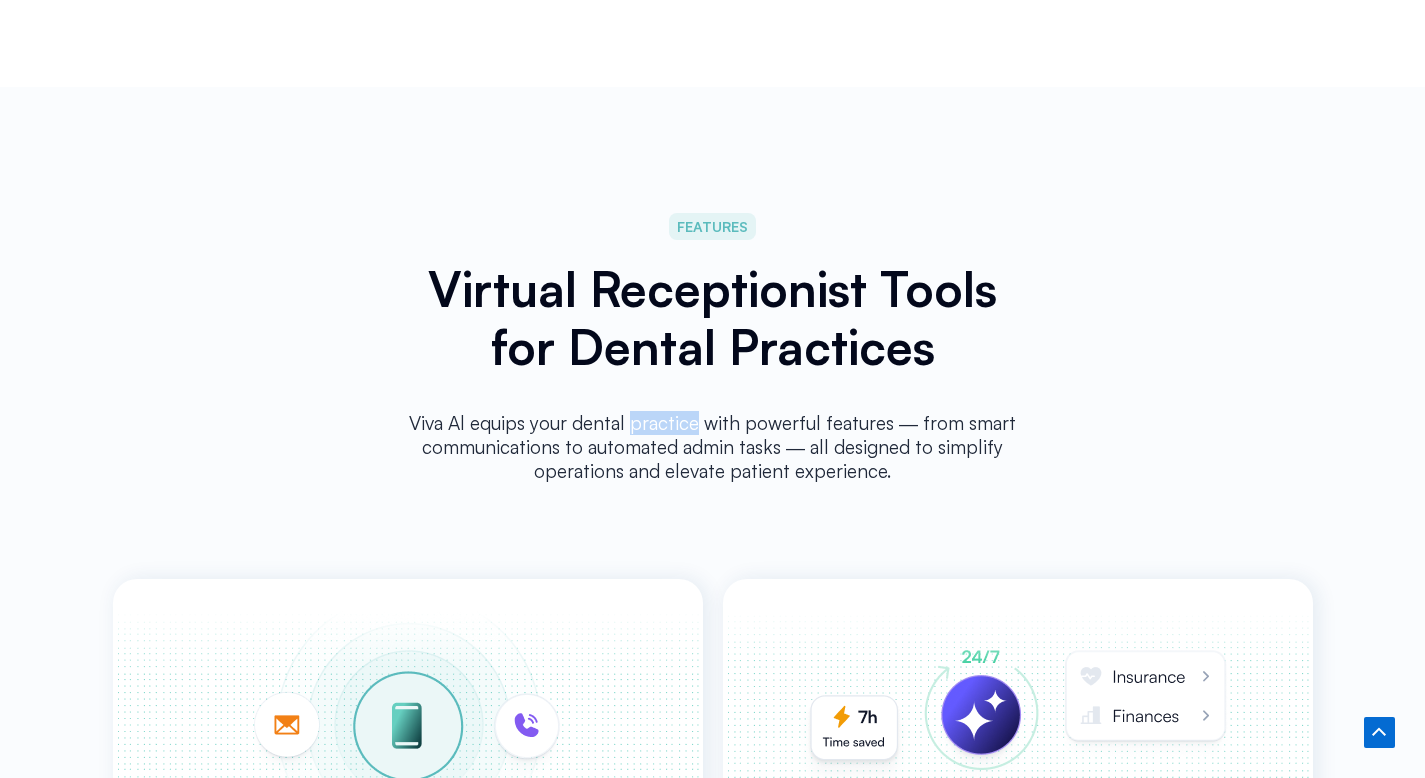 click on "Viva Al equips your dental practice with powerful features ― from smart communications to automated admin tasks ― all designed to simplify operations and elevate patient experience." at bounding box center (713, 447) 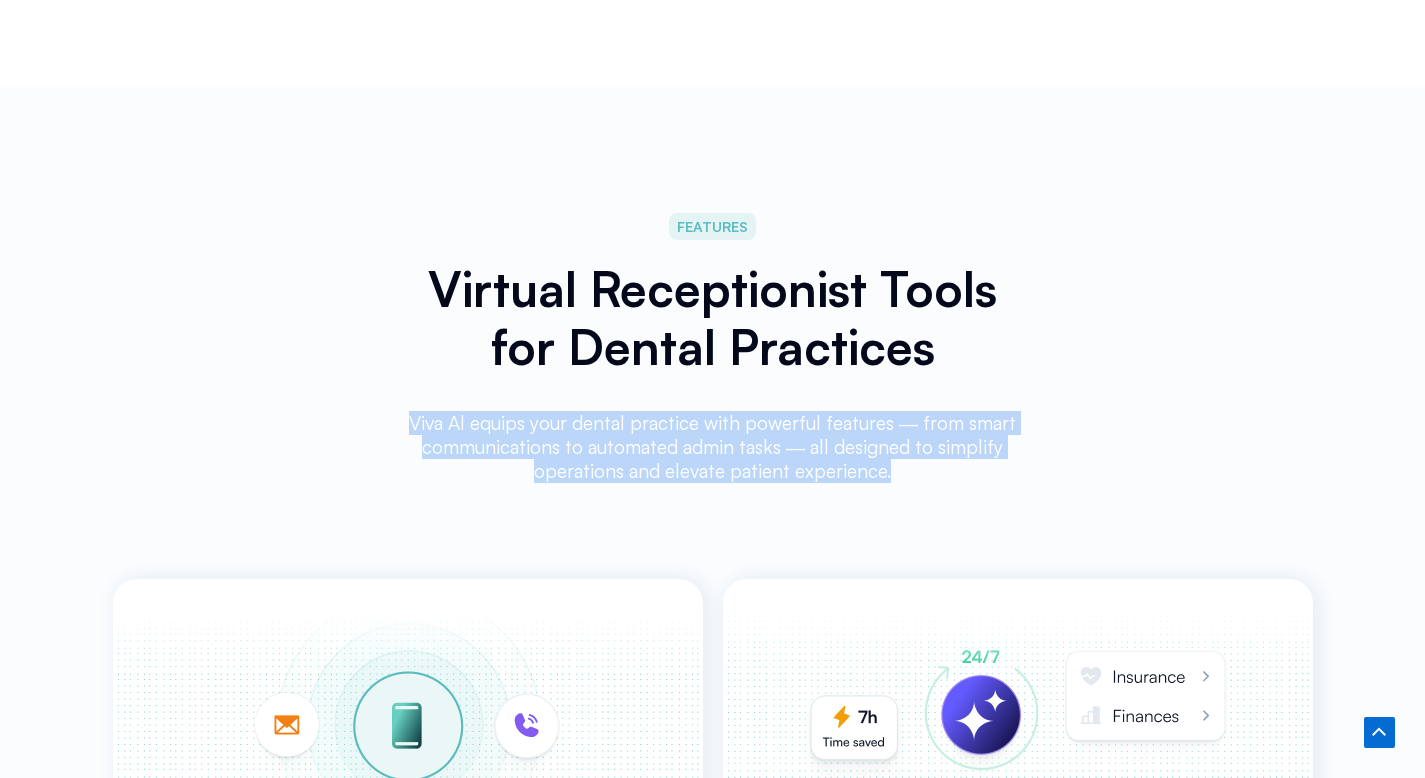 click on "Viva Al equips your dental practice with powerful features ― from smart communications to automated admin tasks ― all designed to simplify operations and elevate patient experience." at bounding box center [713, 447] 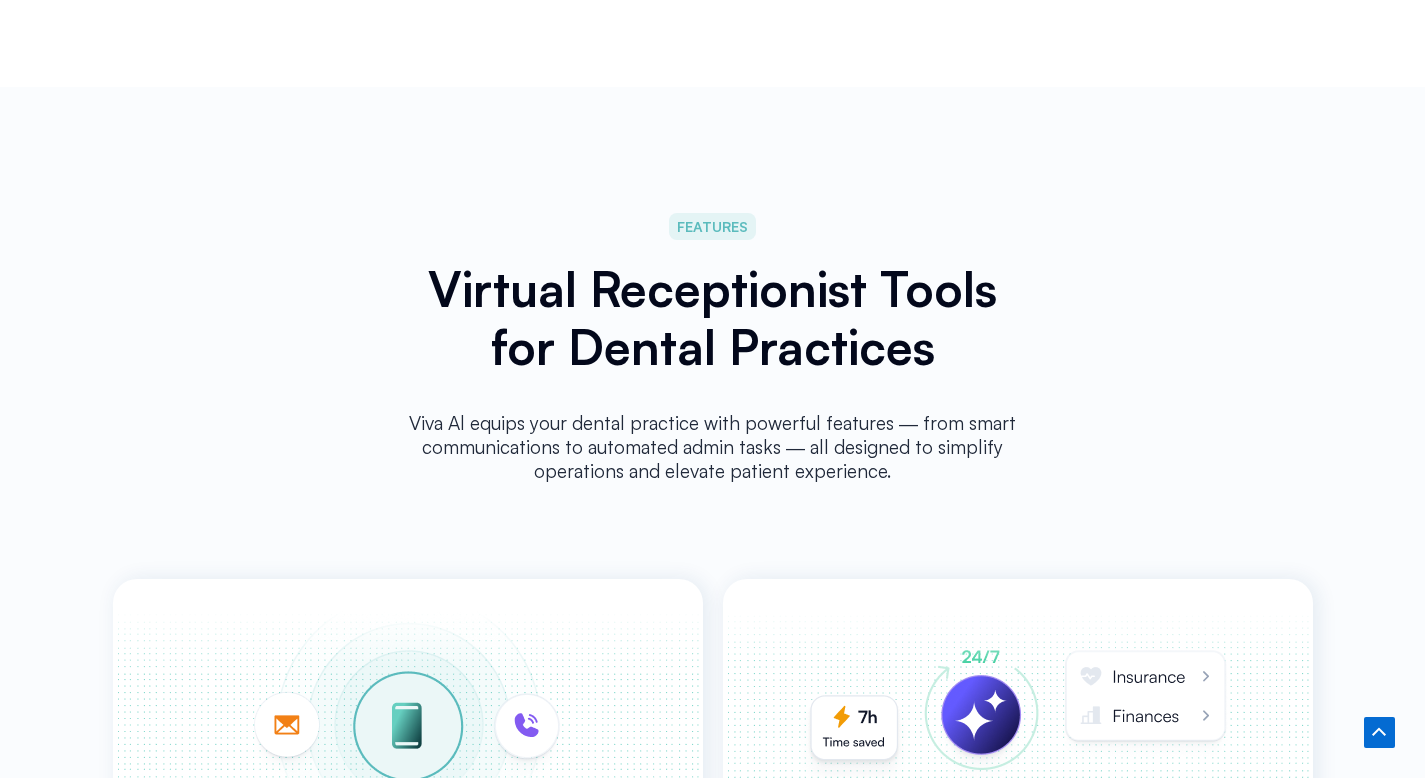 click on "Virtual Receptionist Tools for Dental Practices" at bounding box center (713, 318) 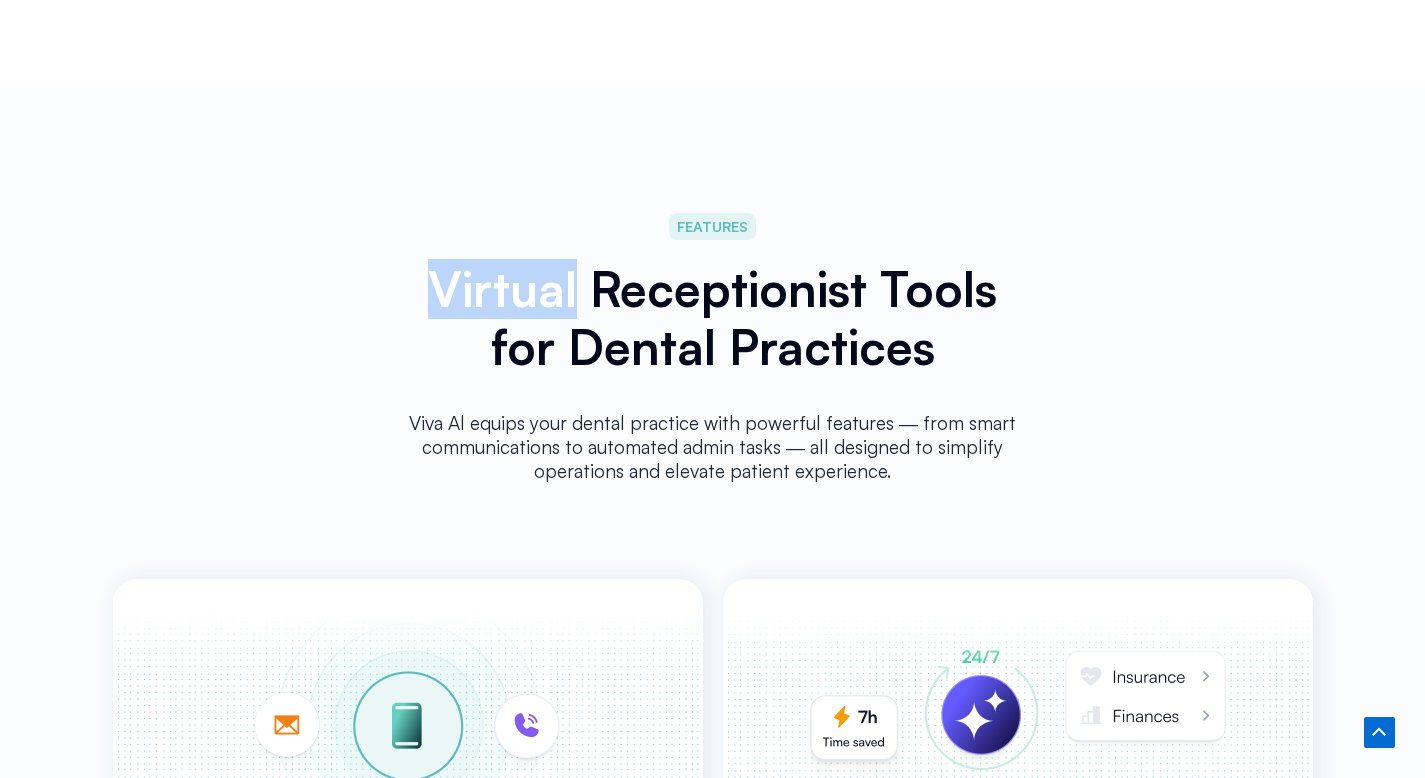 click on "Virtual Receptionist Tools for Dental Practices" at bounding box center [713, 318] 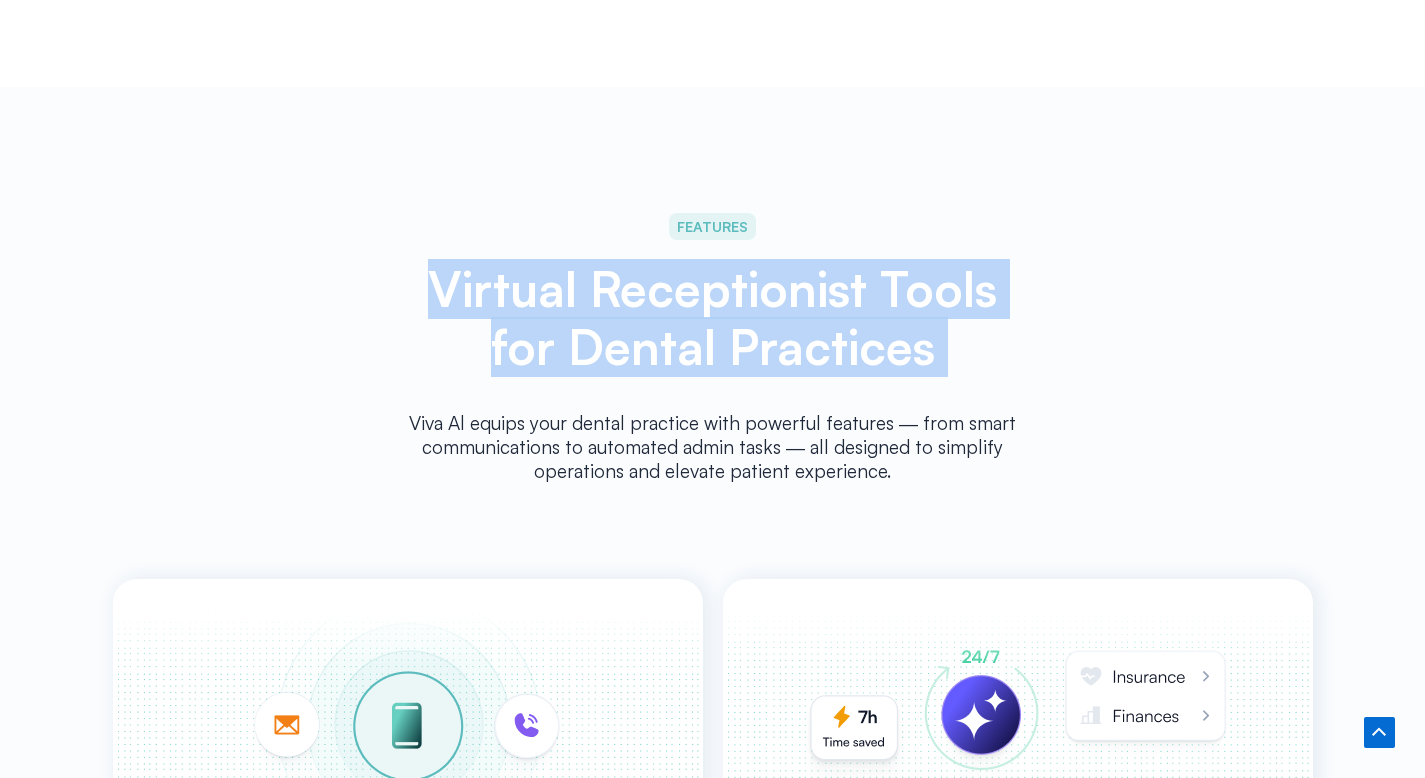 click on "Virtual Receptionist Tools for Dental Practices" at bounding box center [713, 318] 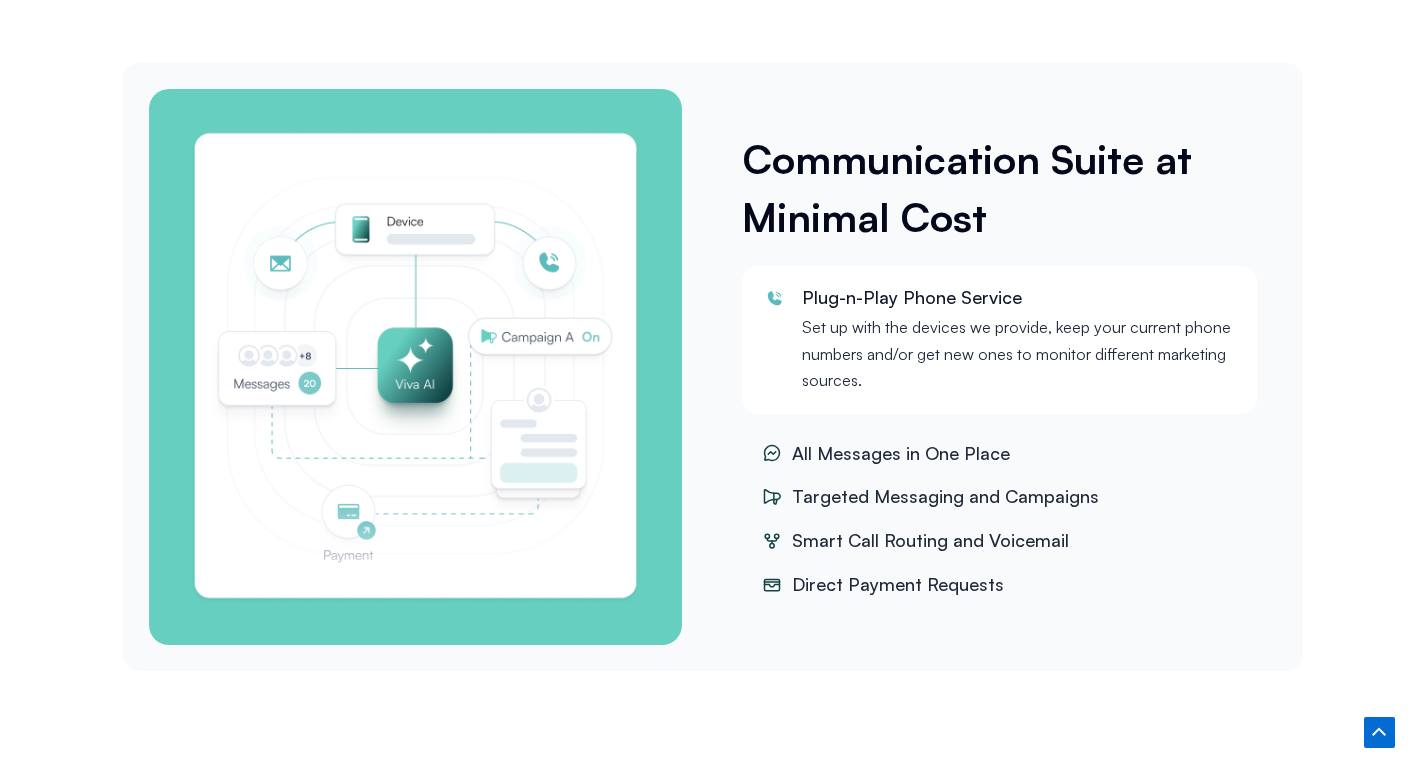scroll, scrollTop: 2654, scrollLeft: 0, axis: vertical 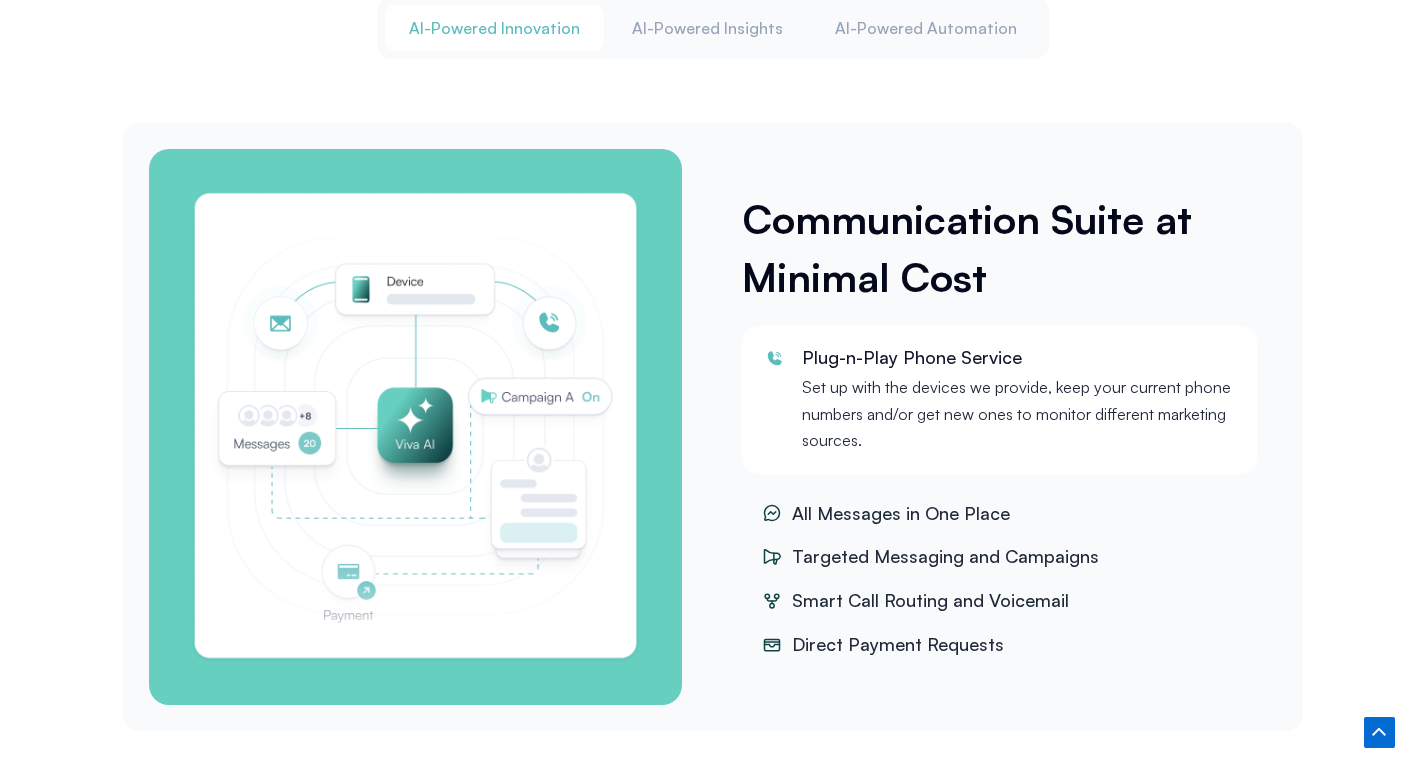 click on "Communication Suite at
Minimal Cost" at bounding box center [1004, 248] 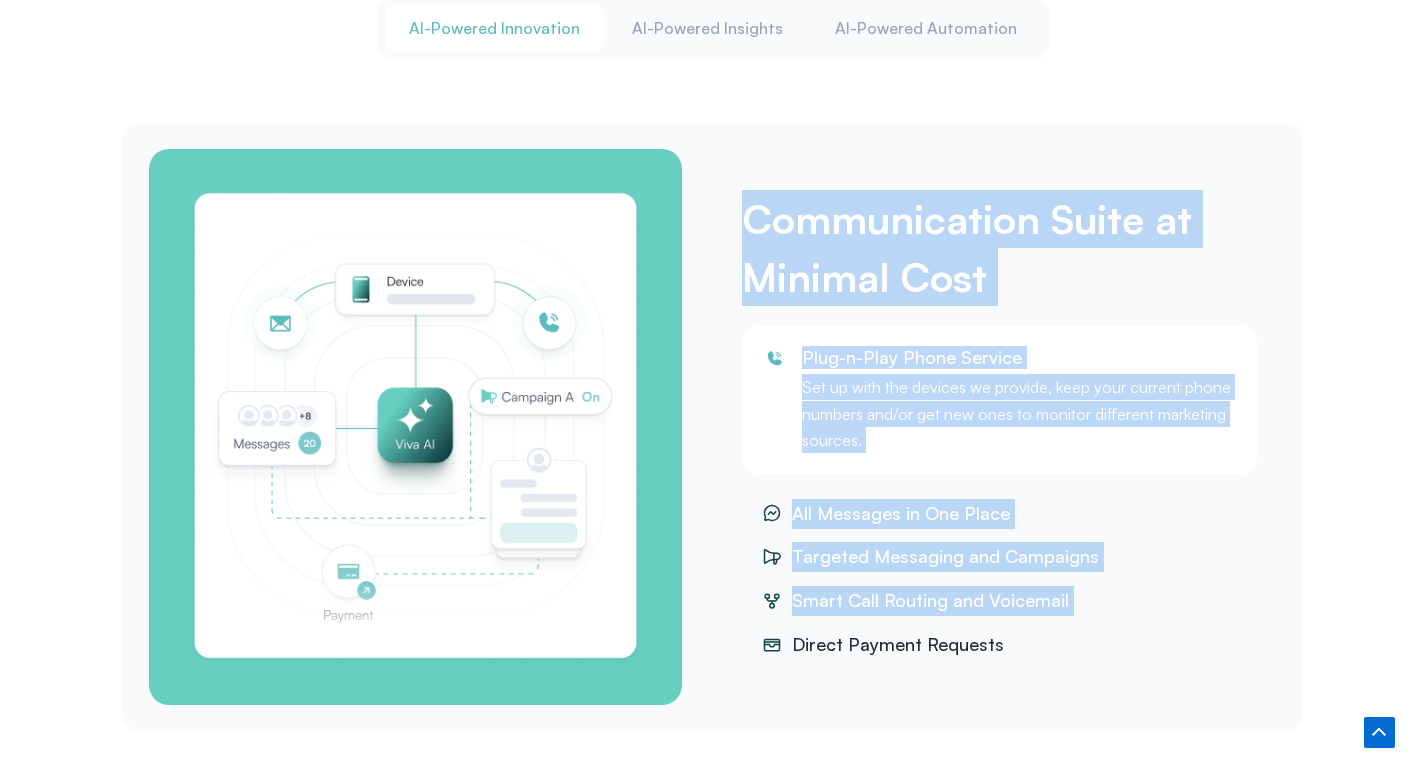 drag, startPoint x: 730, startPoint y: 203, endPoint x: 1123, endPoint y: 620, distance: 573.0079 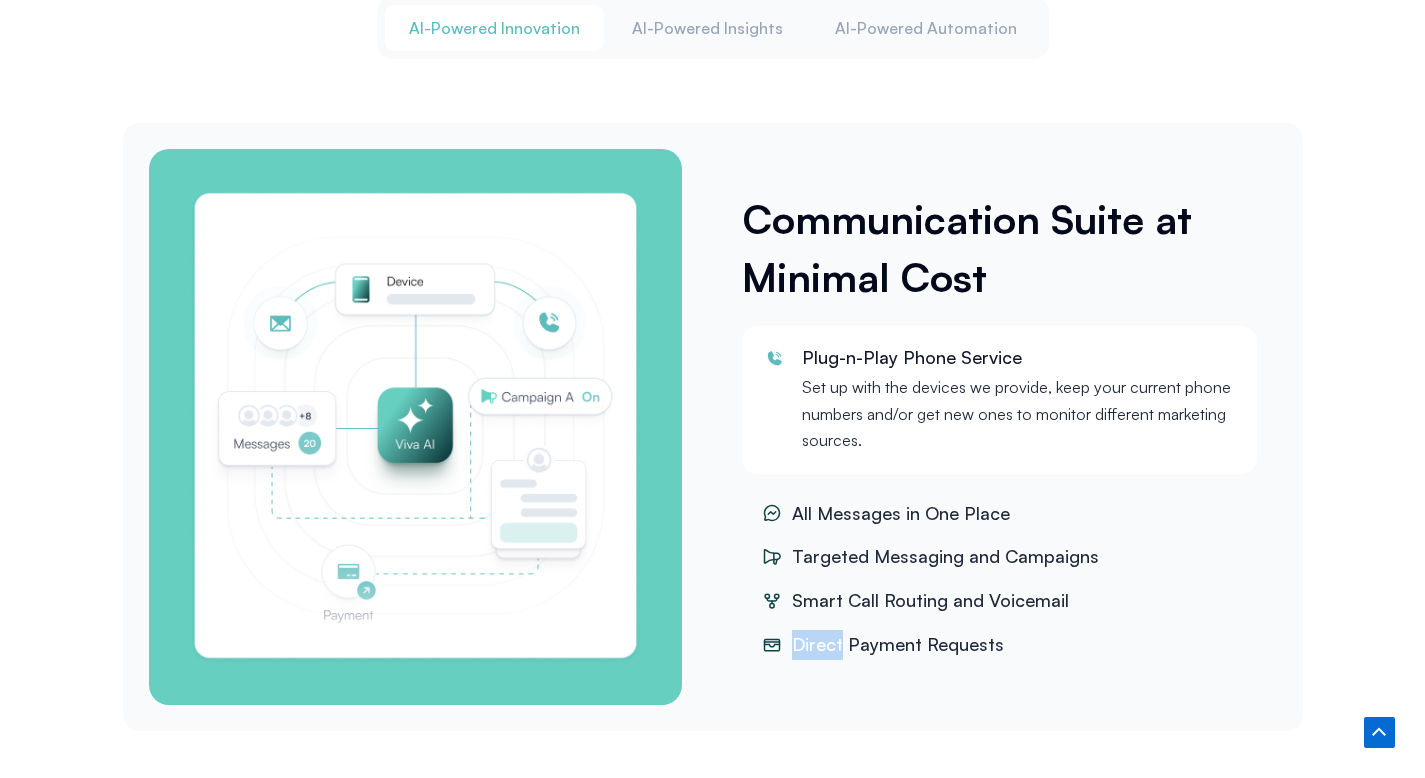 click on "Direct Payment Requests" at bounding box center [999, 645] 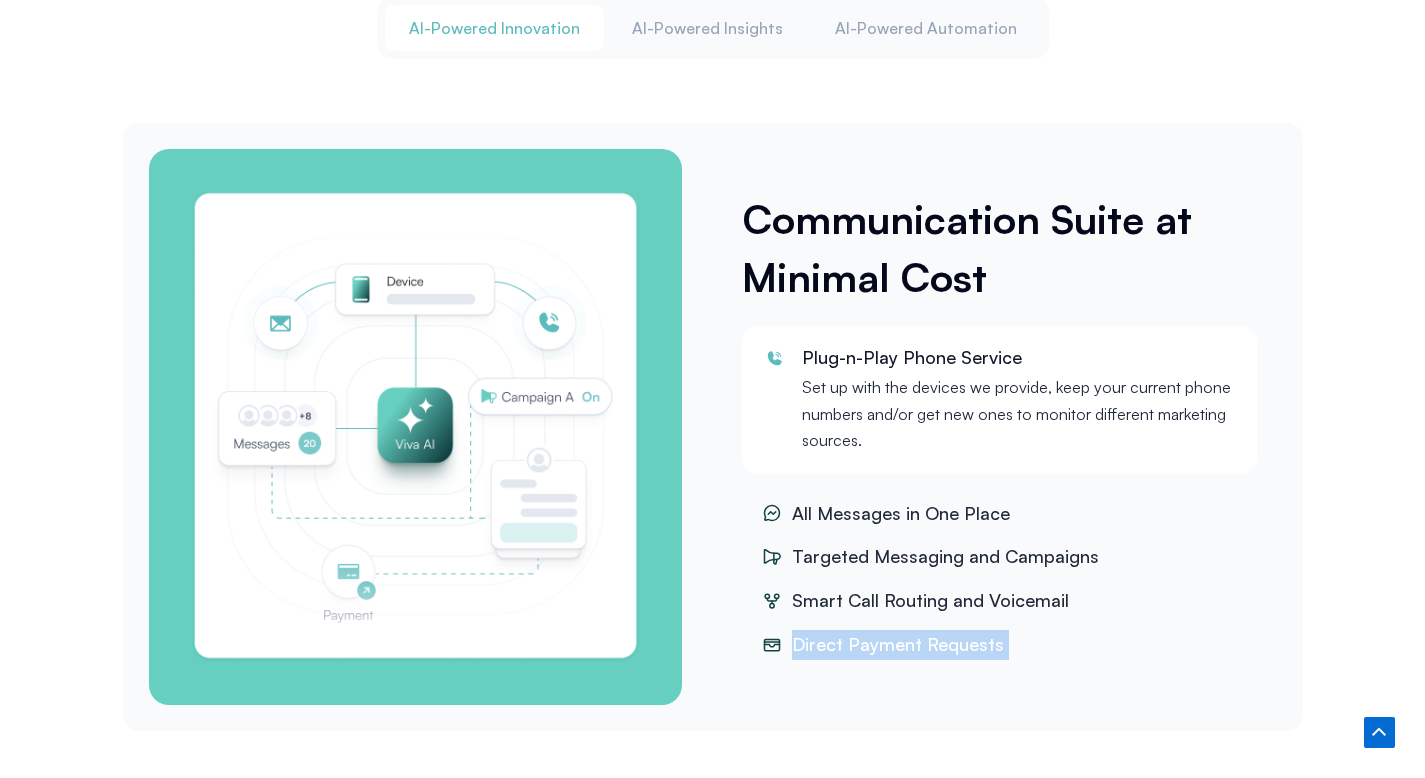 click on "Direct Payment Requests" at bounding box center [999, 645] 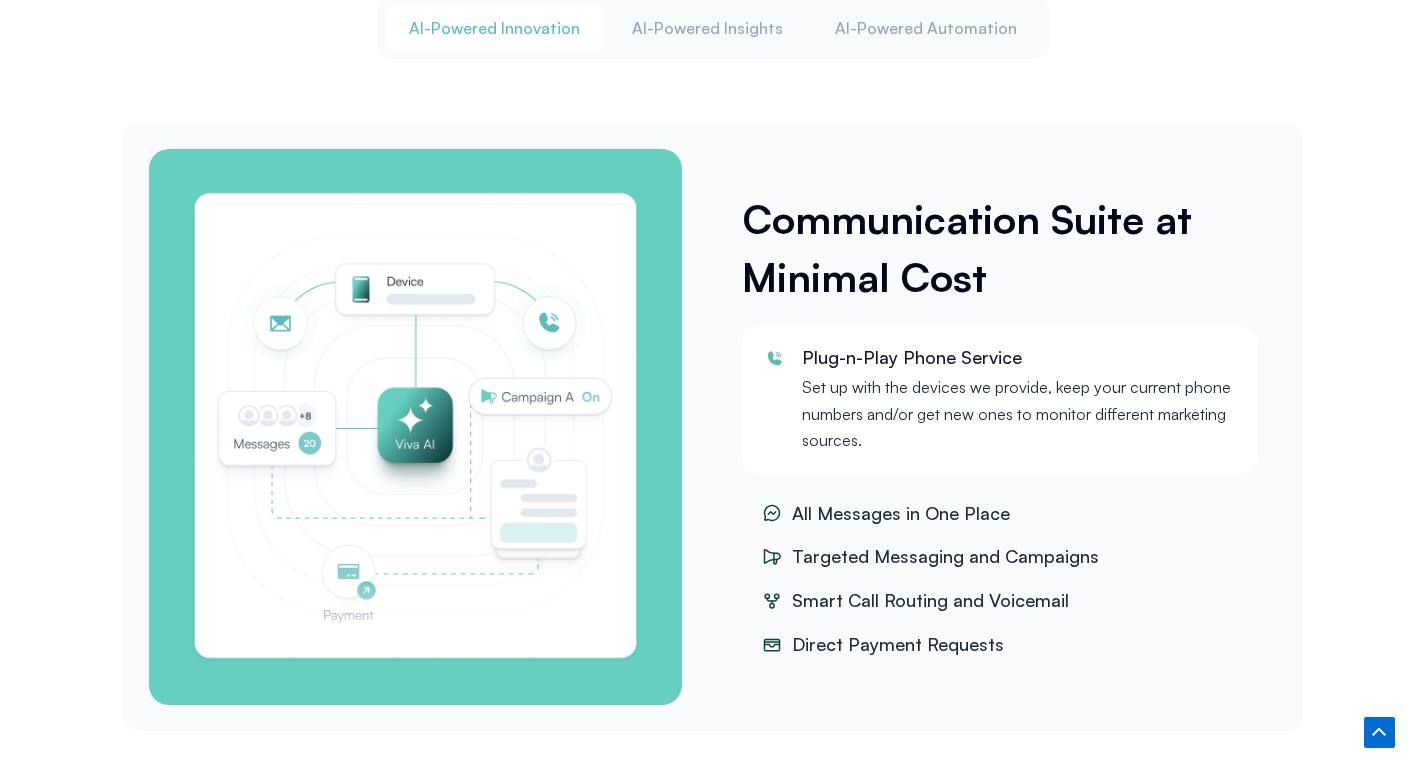 click on "All Messages in One Place
Targeted Messaging and Campaigns
[PERSON_NAME] Call Routing and Voicemail
Direct Payment Requests" at bounding box center (999, 579) 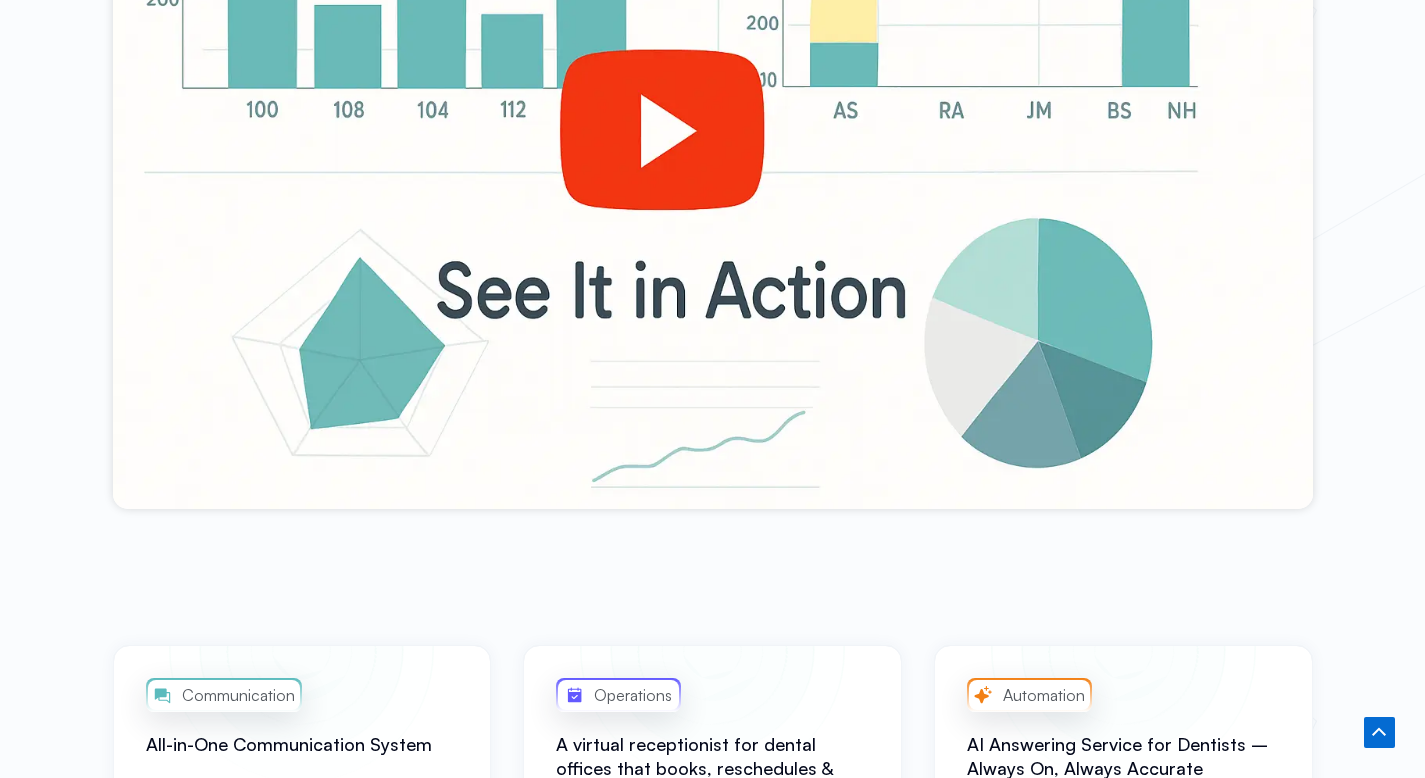 scroll, scrollTop: 0, scrollLeft: 0, axis: both 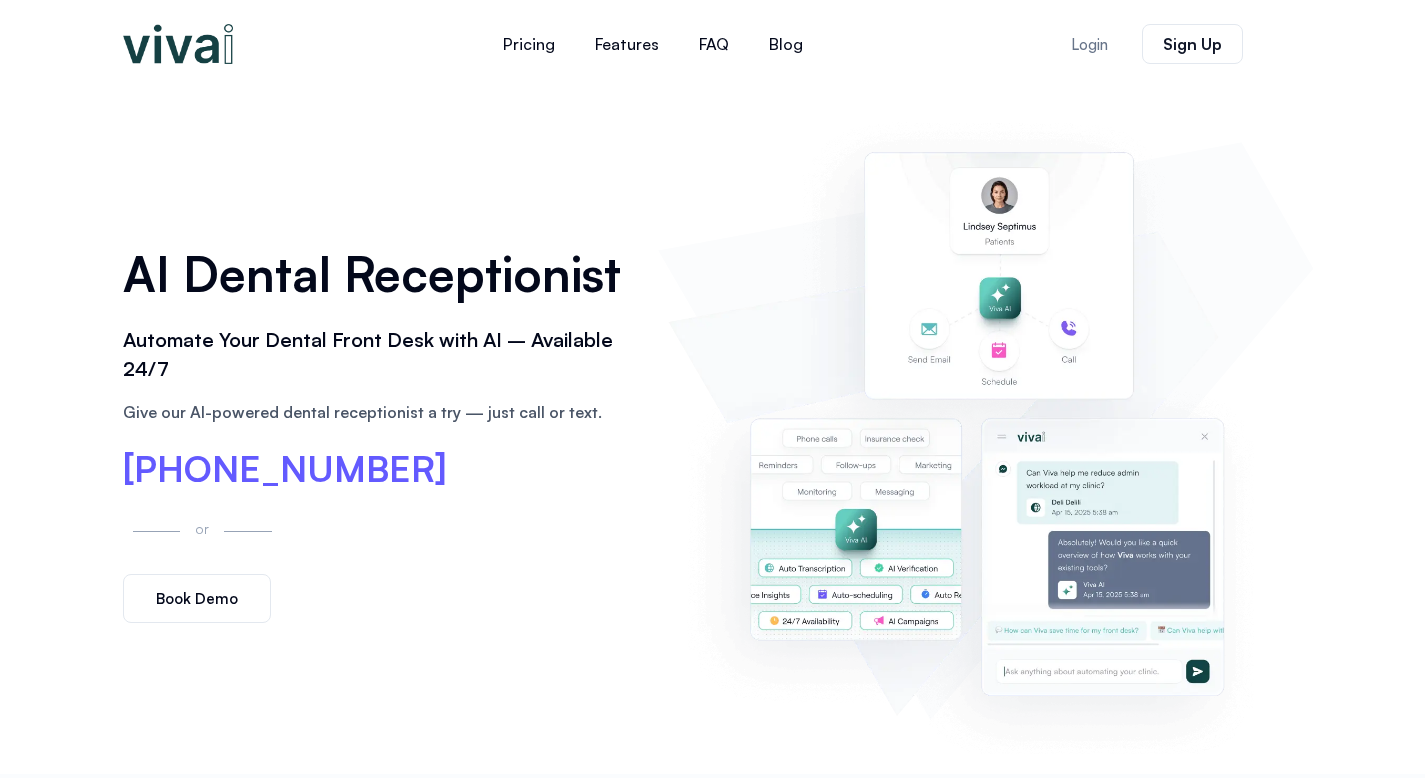 click on "Give our AI-powered dental receptionist a try — just call or text." at bounding box center [381, 425] 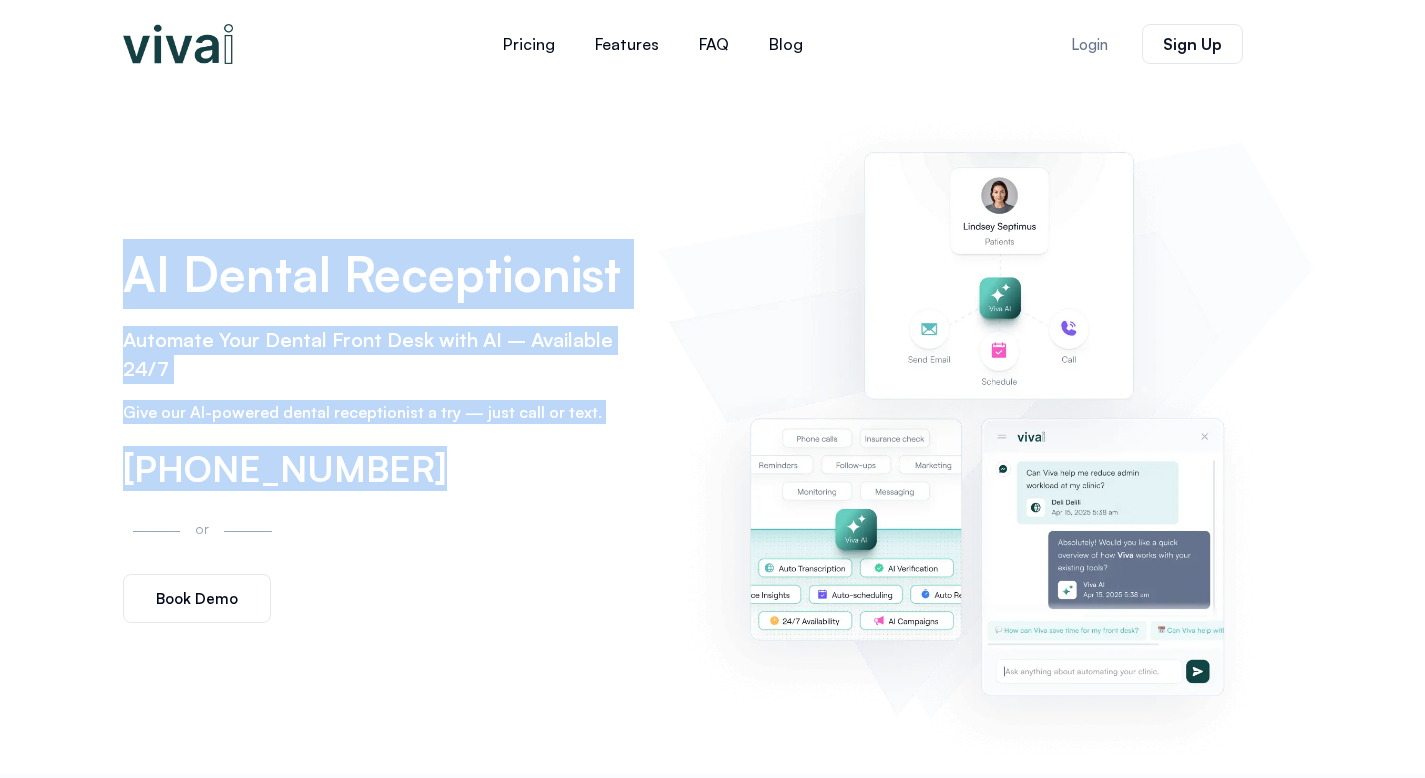 drag, startPoint x: 397, startPoint y: 465, endPoint x: 136, endPoint y: 278, distance: 321.07632 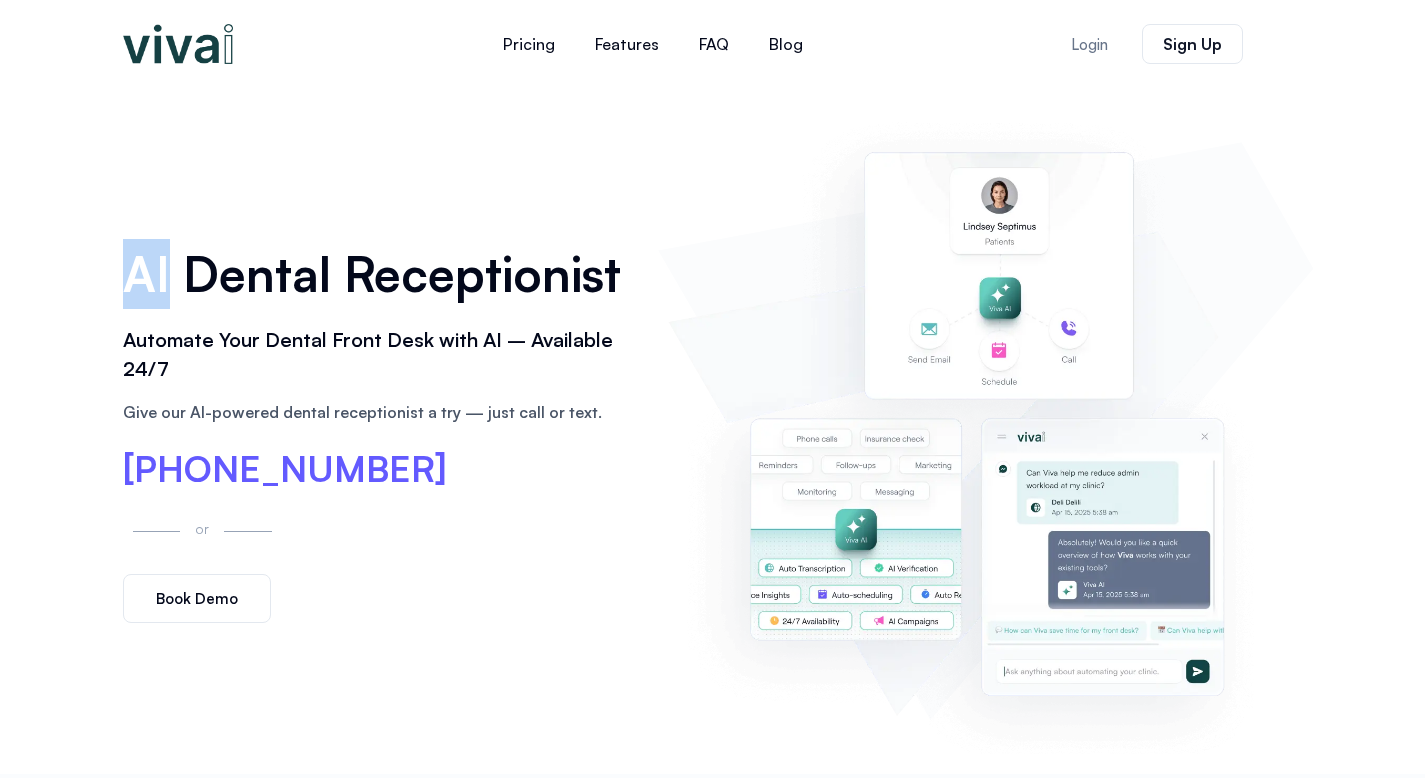 click on "AI Dental Receptionist" at bounding box center [381, 274] 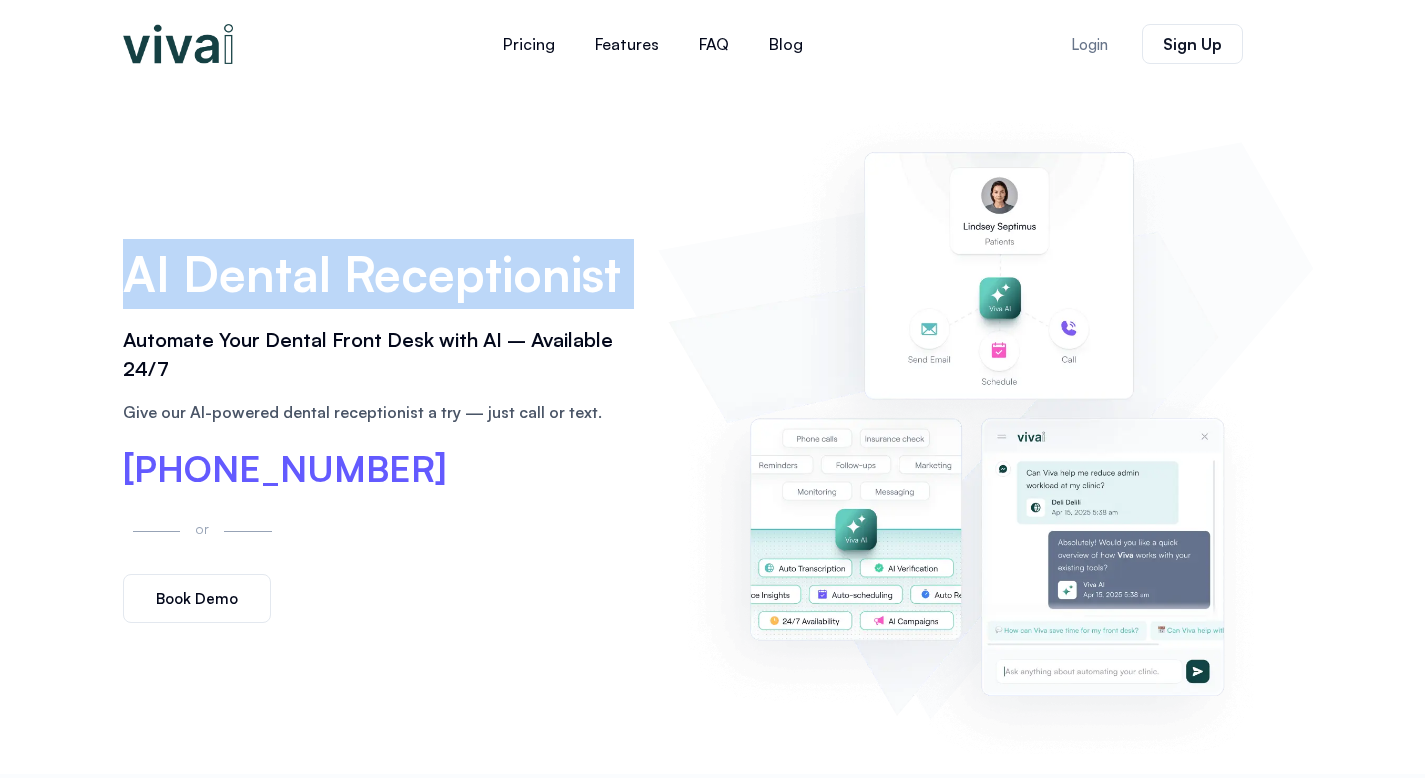 click on "AI Dental Receptionist" at bounding box center (381, 274) 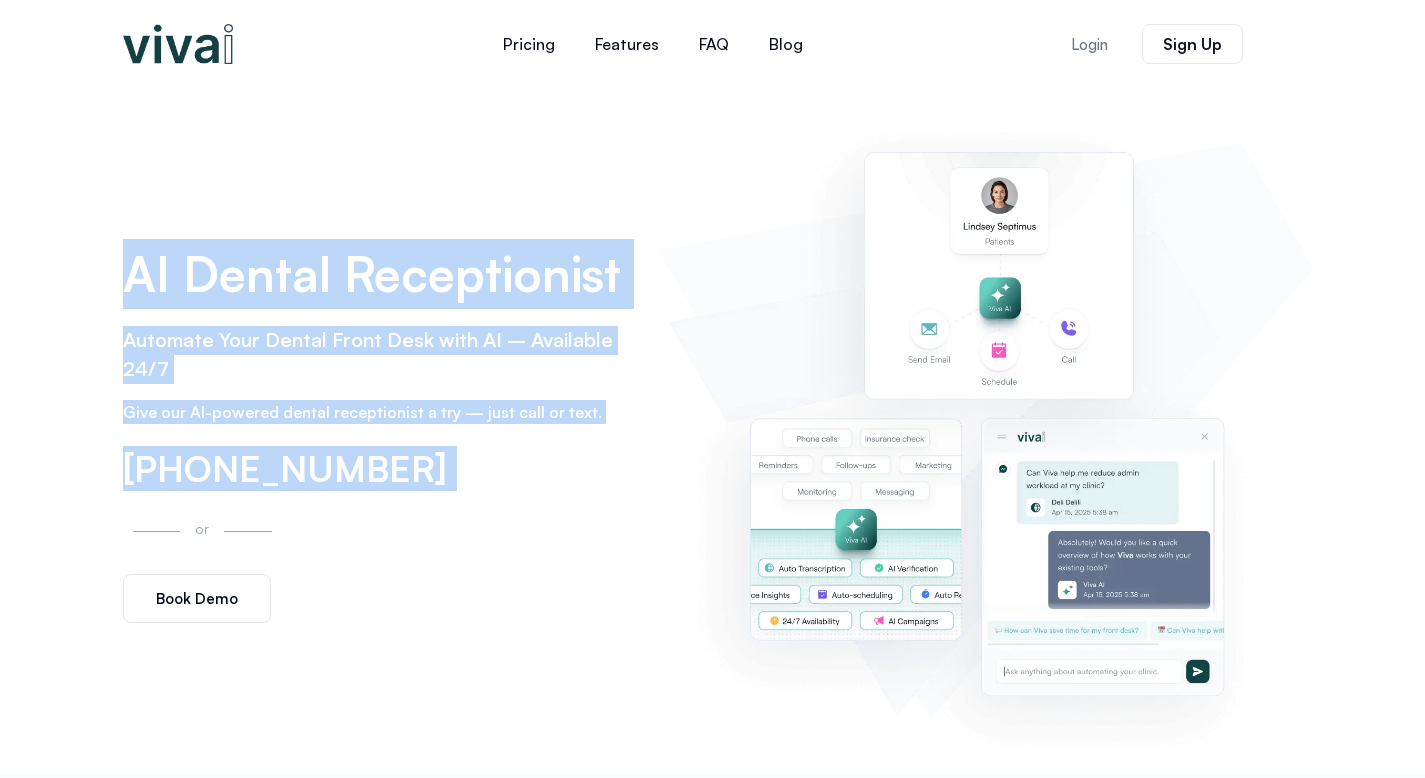 drag, startPoint x: 118, startPoint y: 268, endPoint x: 423, endPoint y: 482, distance: 372.5869 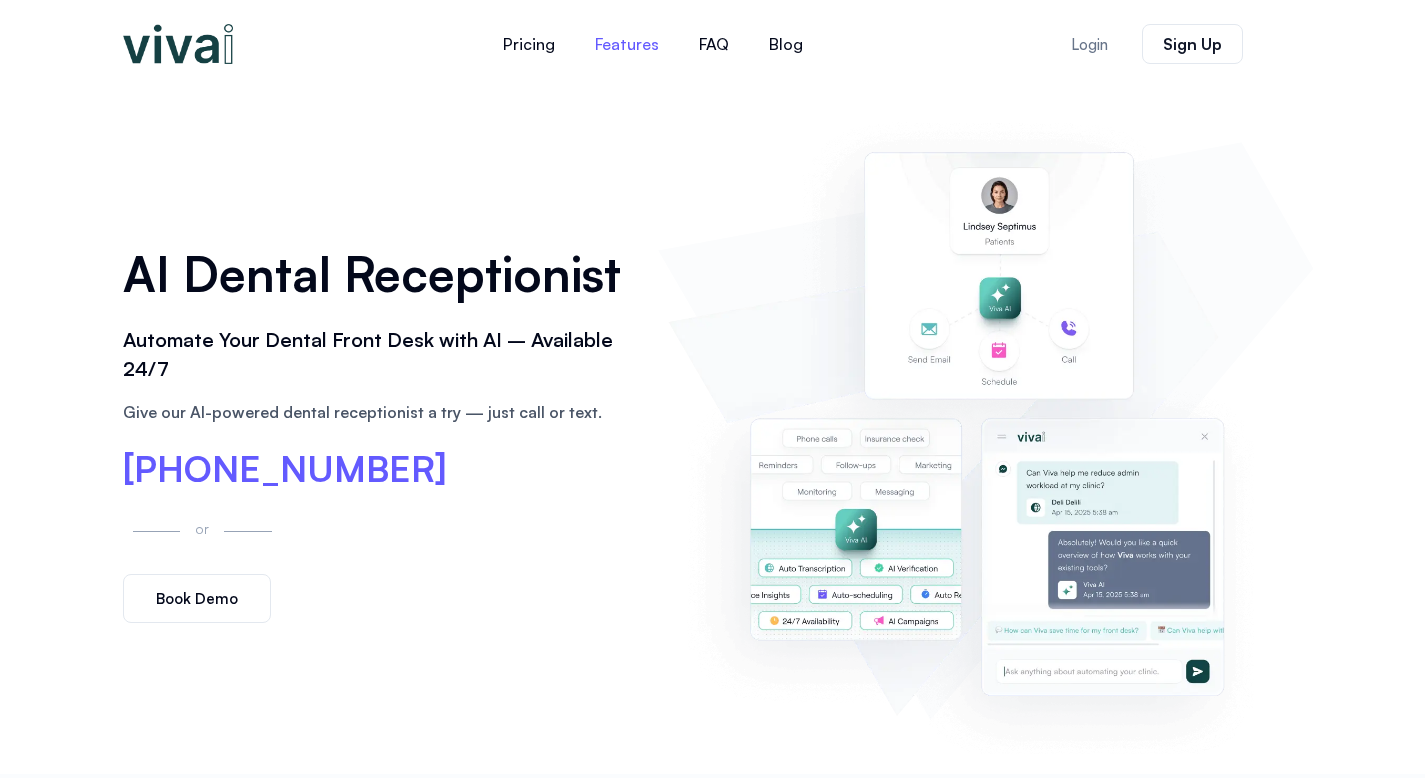 click on "Features" 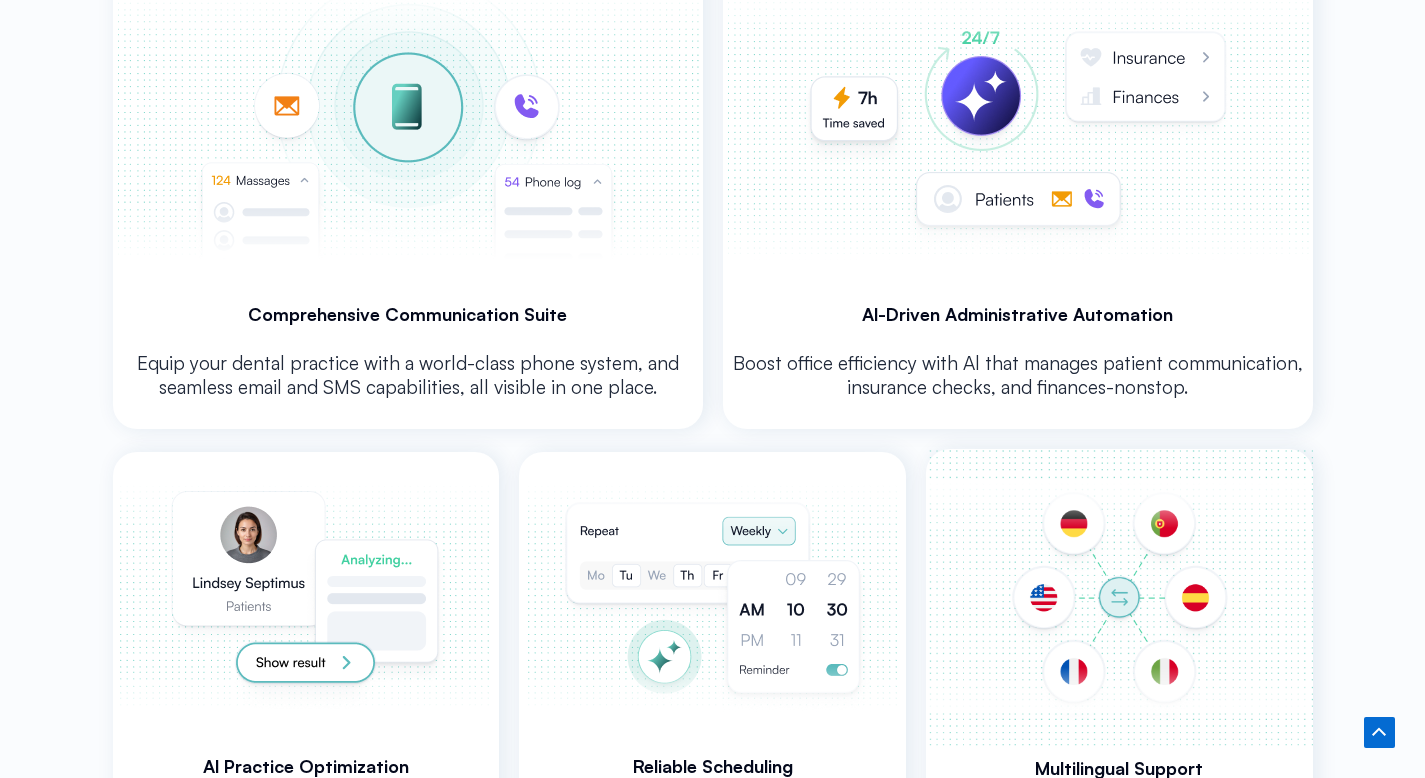 scroll, scrollTop: 4029, scrollLeft: 0, axis: vertical 